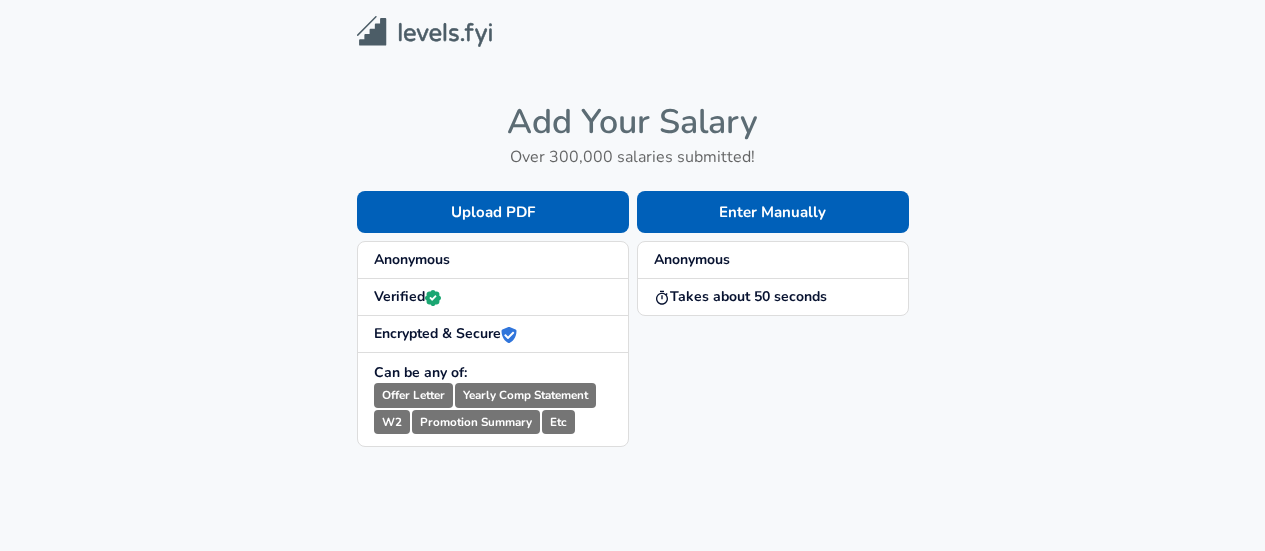 scroll, scrollTop: 0, scrollLeft: 0, axis: both 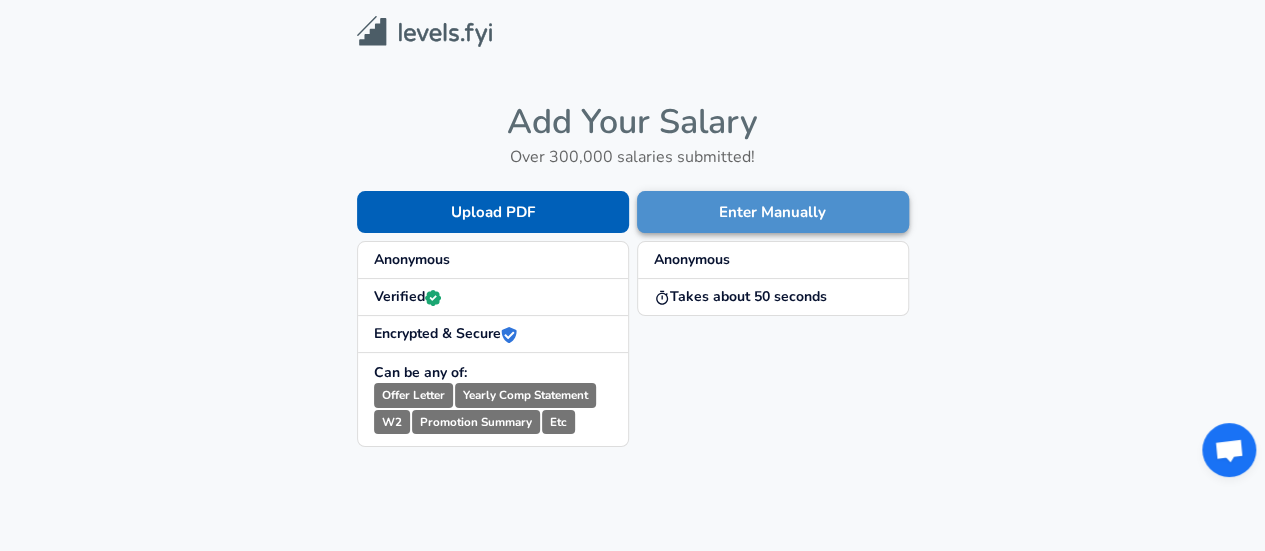 click on "Enter Manually" at bounding box center [773, 212] 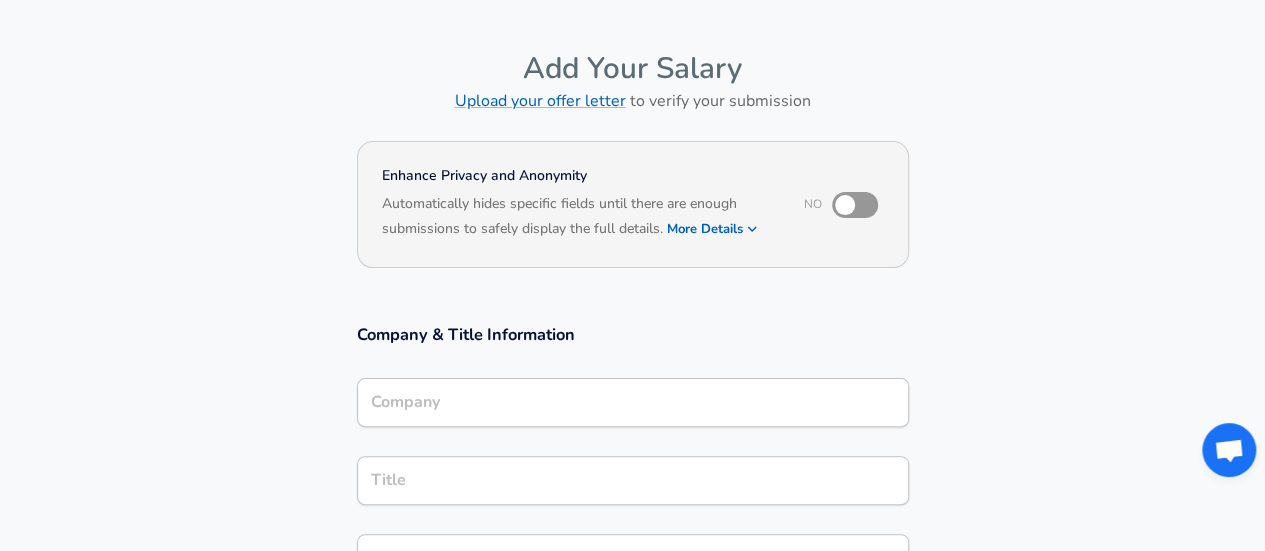 scroll, scrollTop: 100, scrollLeft: 0, axis: vertical 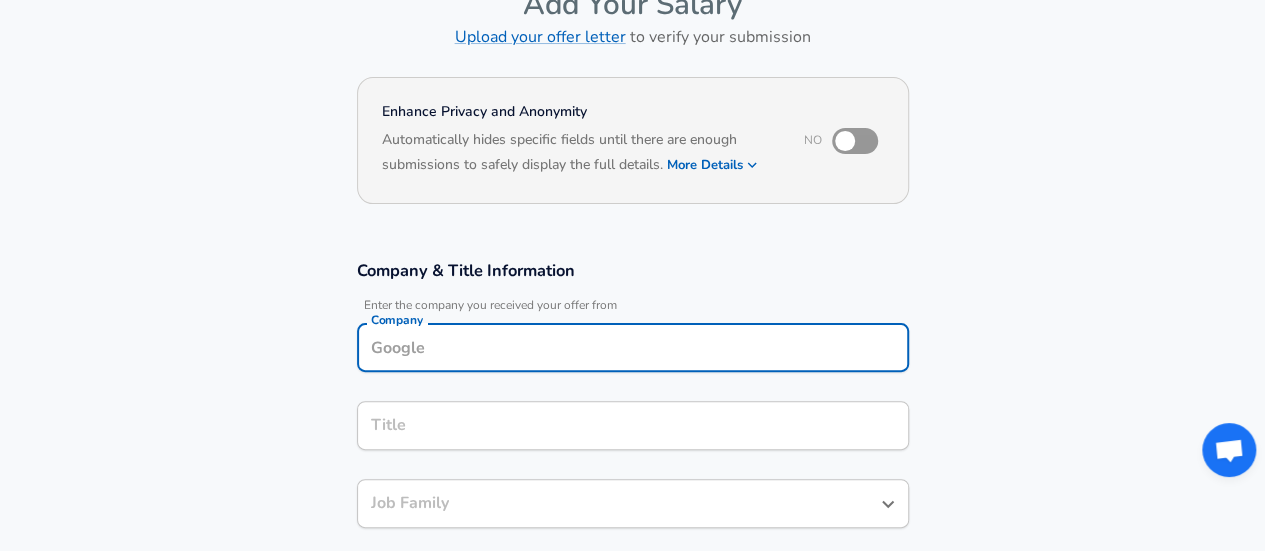 click on "Company" at bounding box center [633, 347] 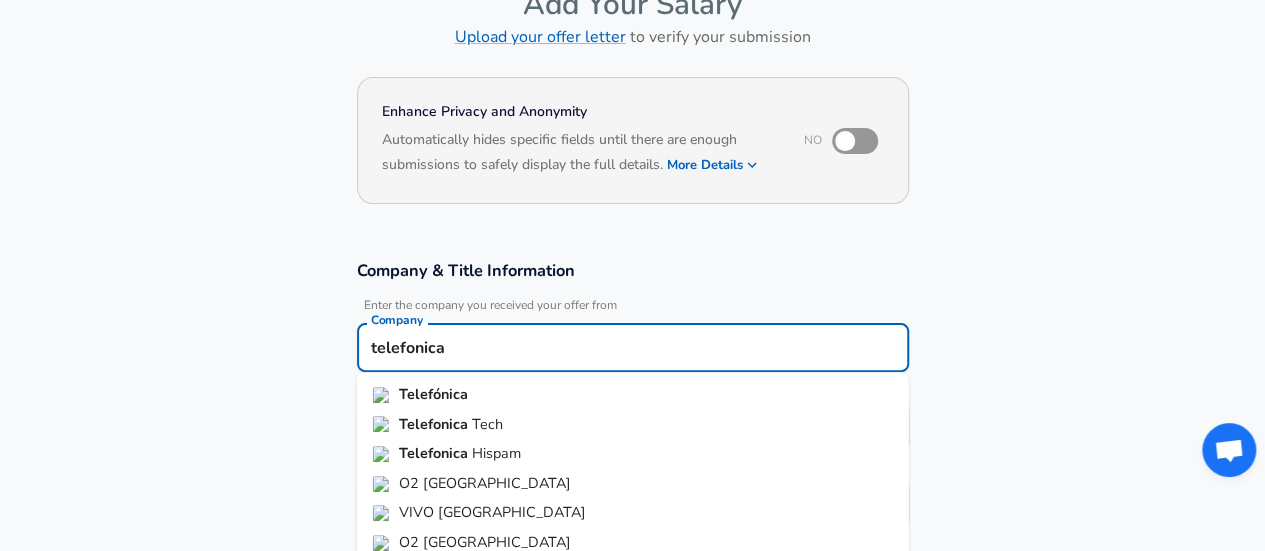 click on "Telefónica" at bounding box center [433, 394] 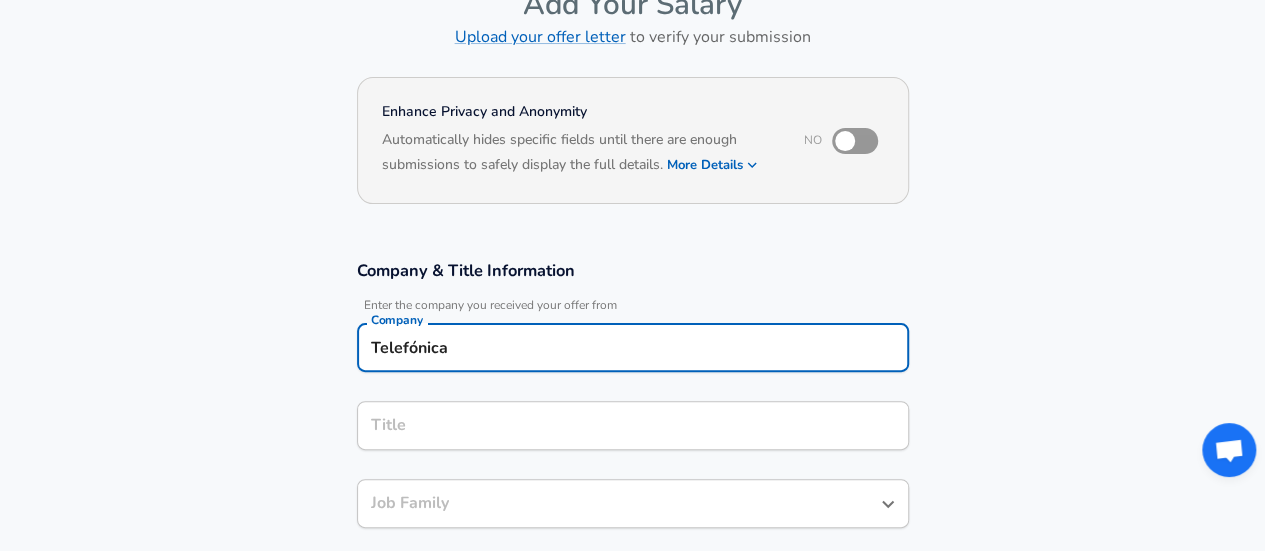 type on "Telefónica" 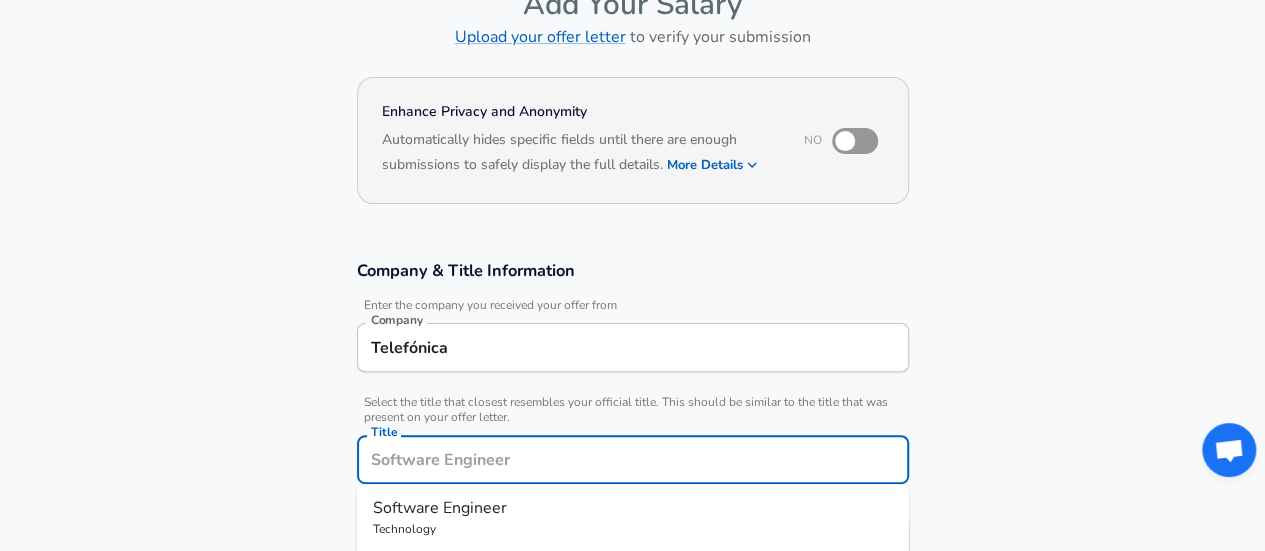 scroll, scrollTop: 160, scrollLeft: 0, axis: vertical 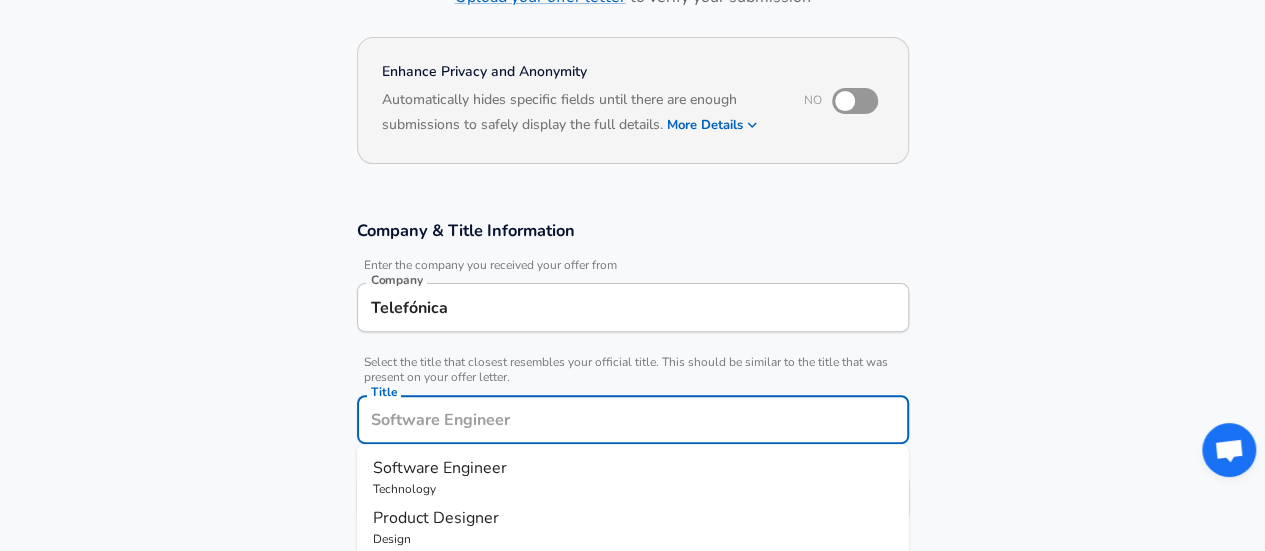 click on "Title" at bounding box center [633, 419] 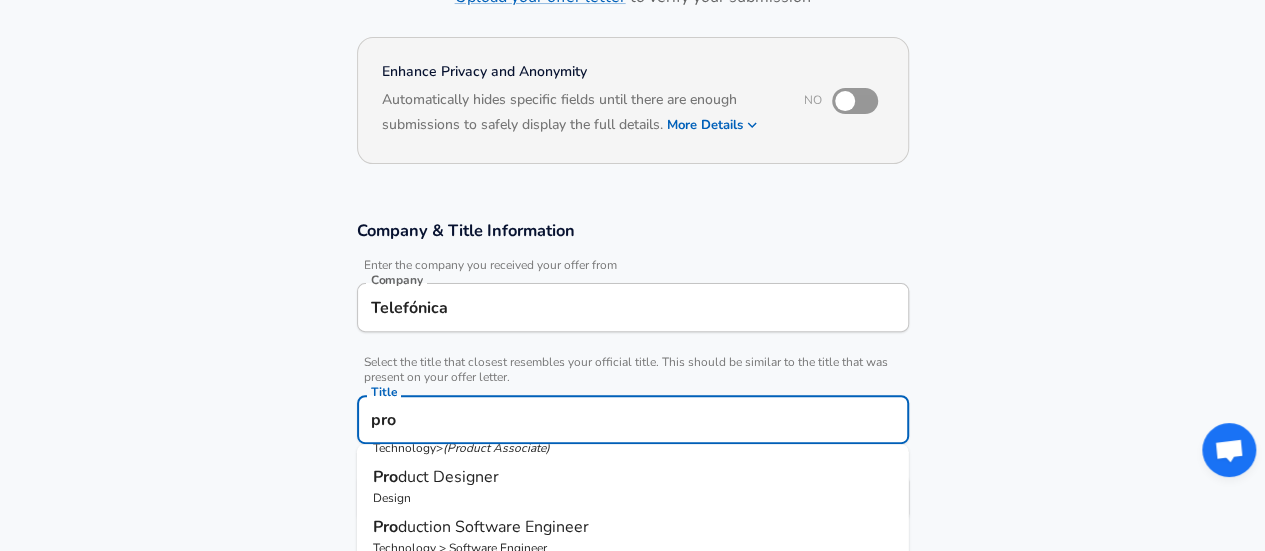 scroll, scrollTop: 0, scrollLeft: 0, axis: both 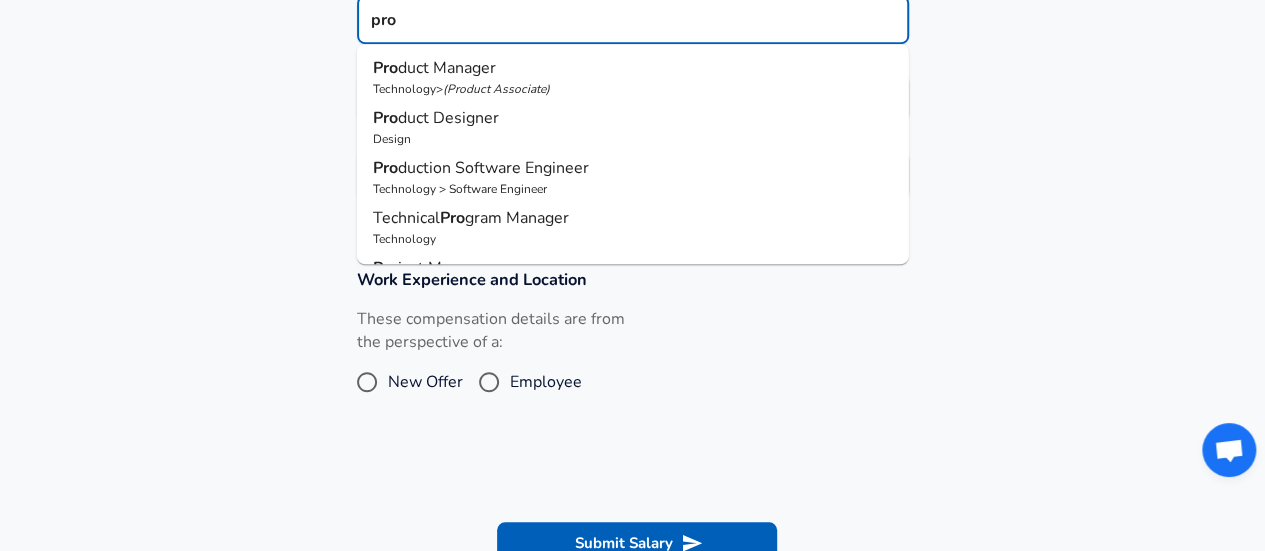 click on "Pro" at bounding box center [385, 68] 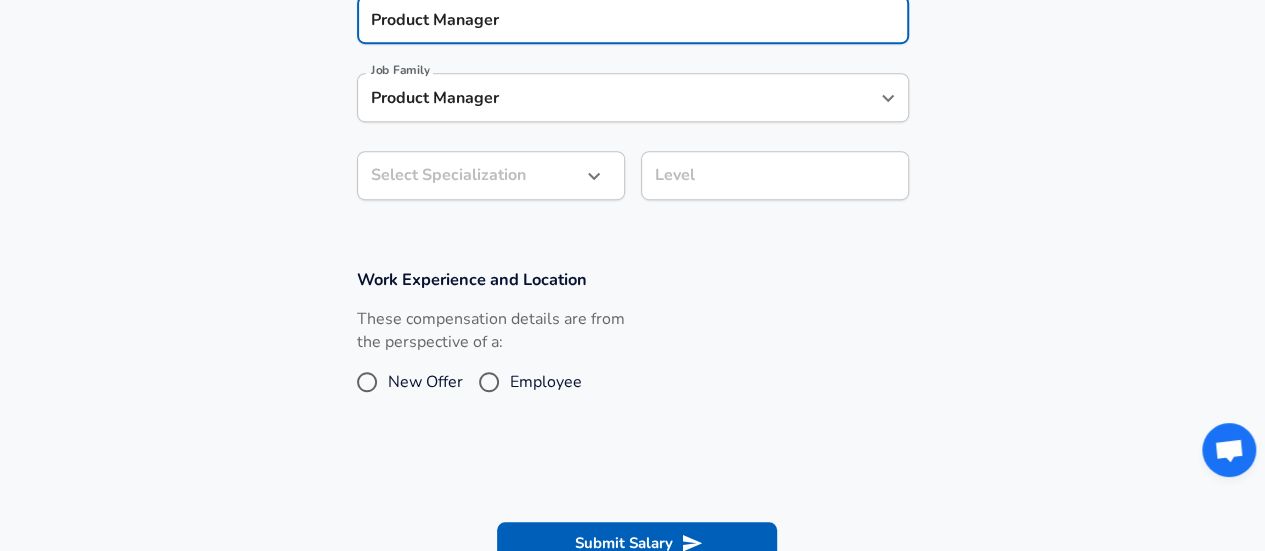 type on "Product Manager" 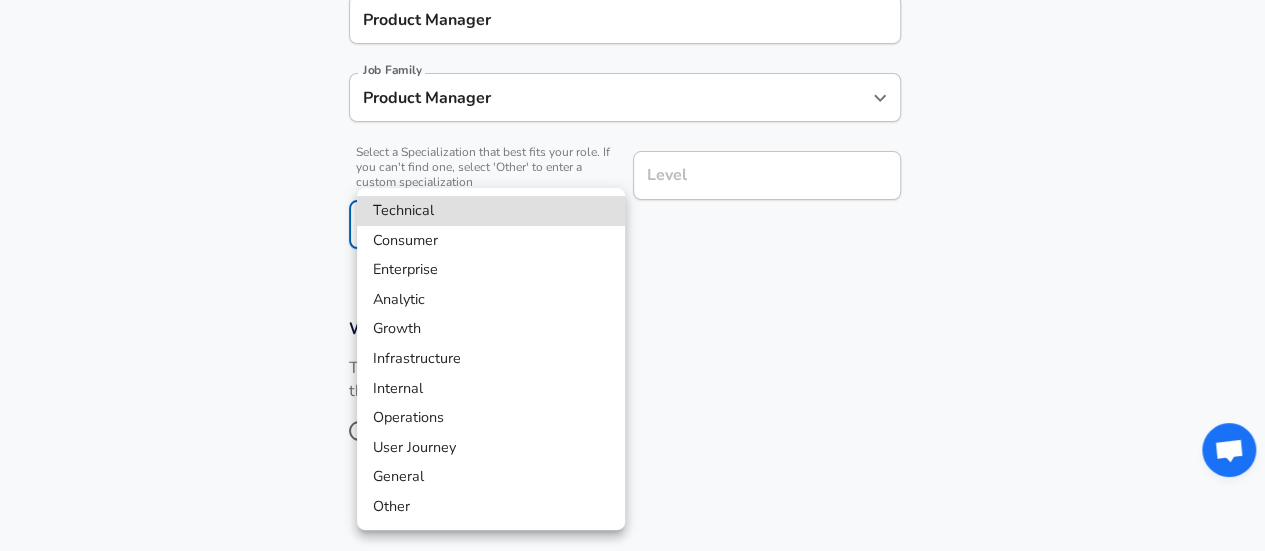 scroll, scrollTop: 620, scrollLeft: 0, axis: vertical 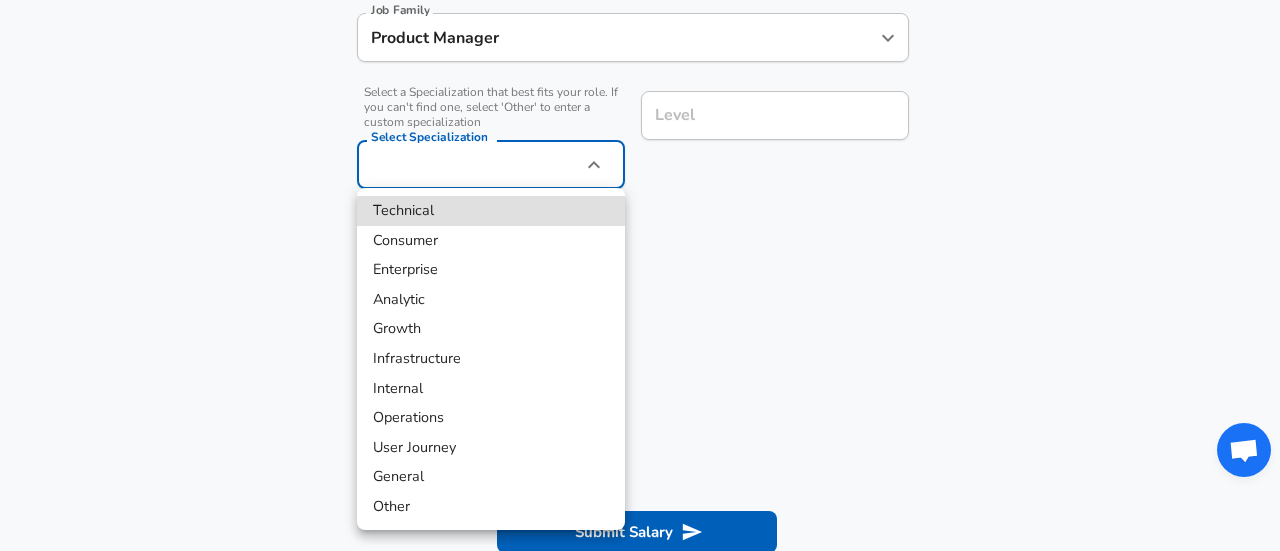 click on "Restart Add Your Salary Upload your offer letter   to verify your submission Enhance Privacy and Anonymity No Automatically hides specific fields until there are enough submissions to safely display the full details.   More Details Based on your submission and the data points that we have already collected, we will automatically hide and anonymize specific fields if there aren't enough data points to remain sufficiently anonymous. Company & Title Information   Enter the company you received your offer from Company Telefónica Company   Select the title that closest resembles your official title. This should be similar to the title that was present on your offer letter. Title Product Manager Title Job Family Product Manager Job Family   Select a Specialization that best fits your role. If you can't find one, select 'Other' to enter a custom specialization Select Specialization ​ Select Specialization Level Level Work Experience and Location These compensation details are from the perspective of a: New Offer" at bounding box center [640, -345] 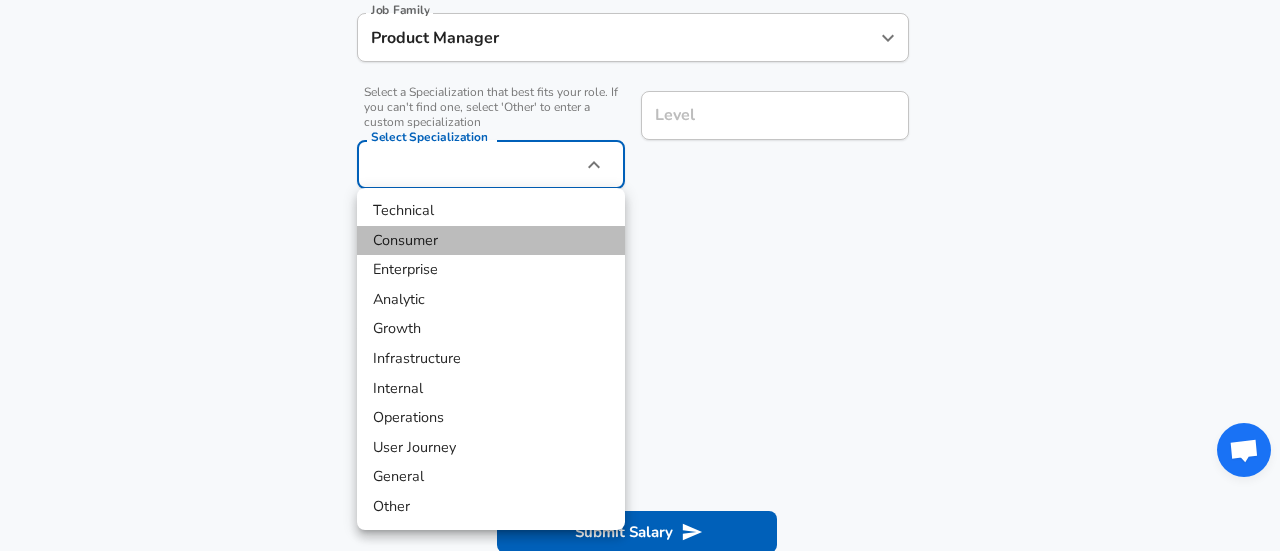 click on "Consumer" at bounding box center (491, 241) 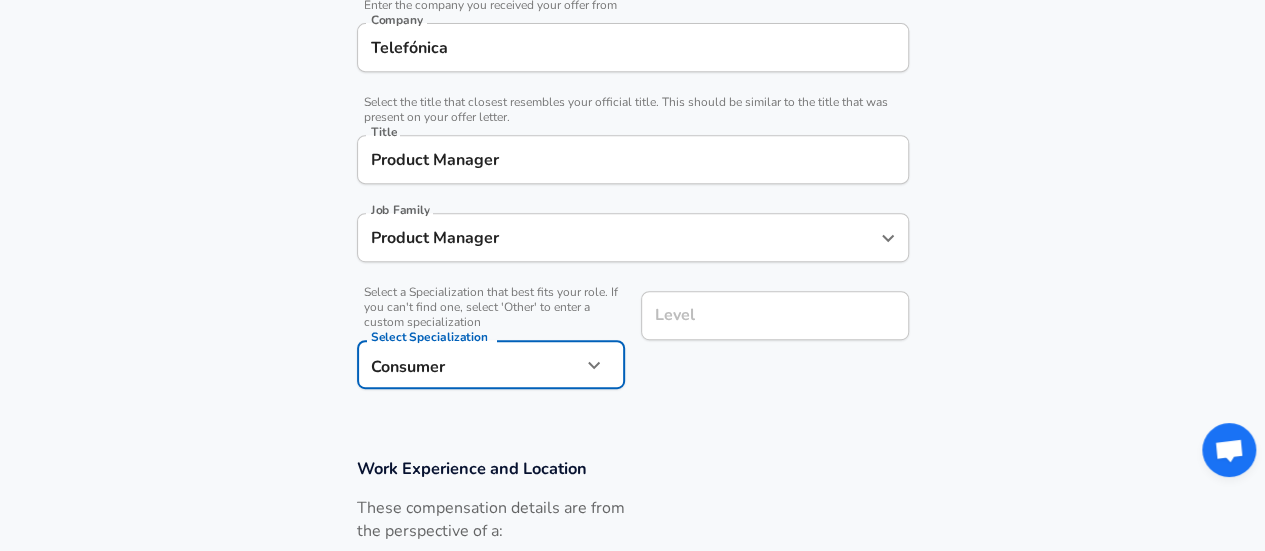 scroll, scrollTop: 460, scrollLeft: 0, axis: vertical 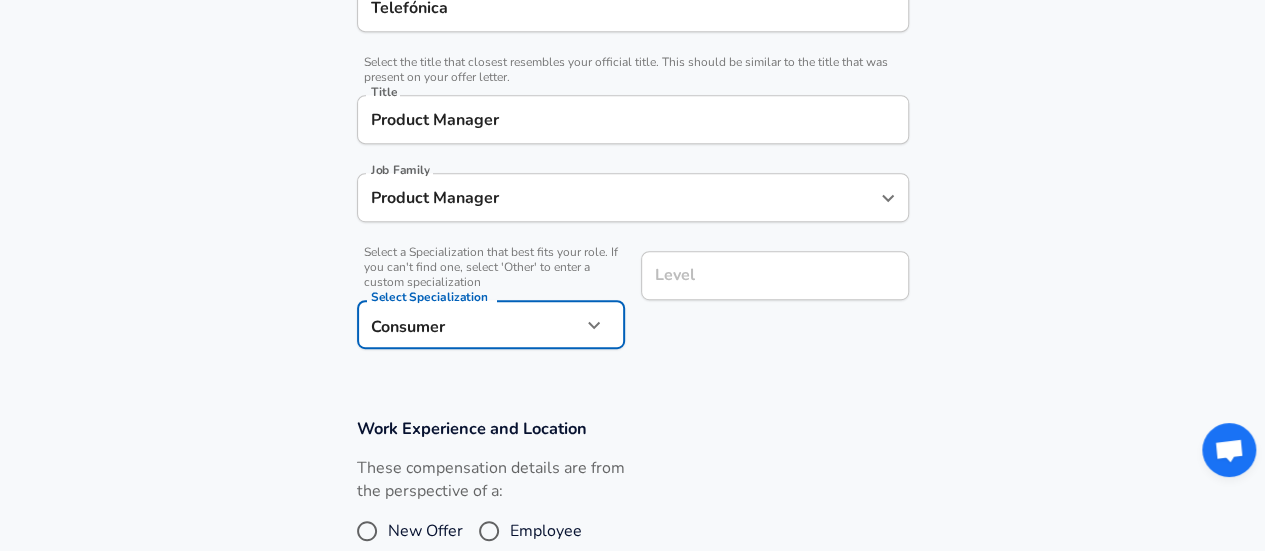click on "Level" at bounding box center (775, 275) 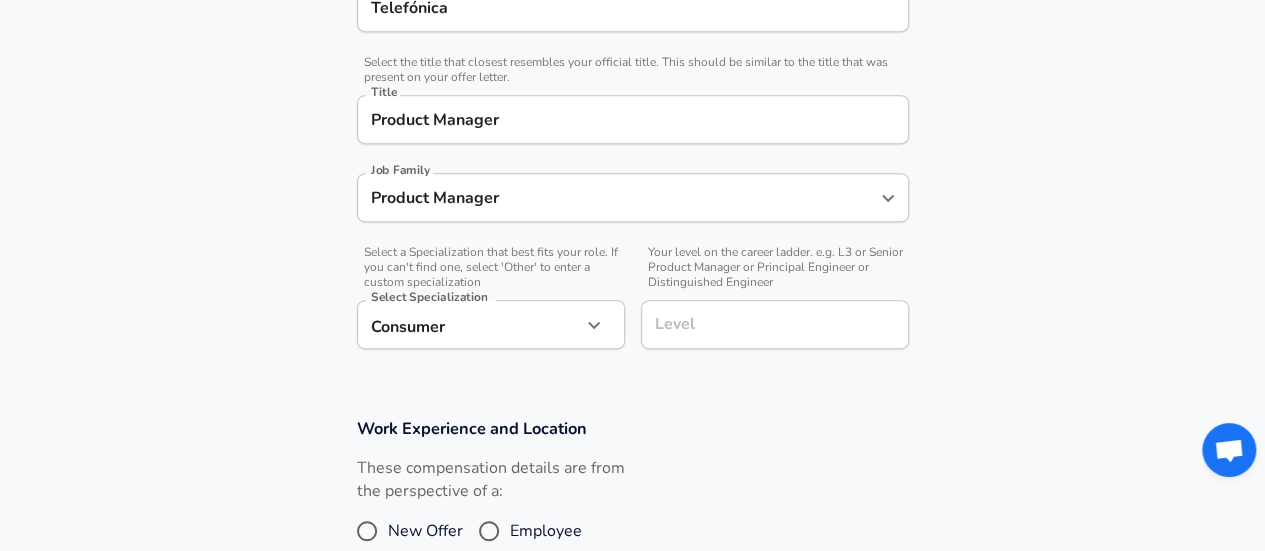 click on "Work Experience and Location" at bounding box center [633, 428] 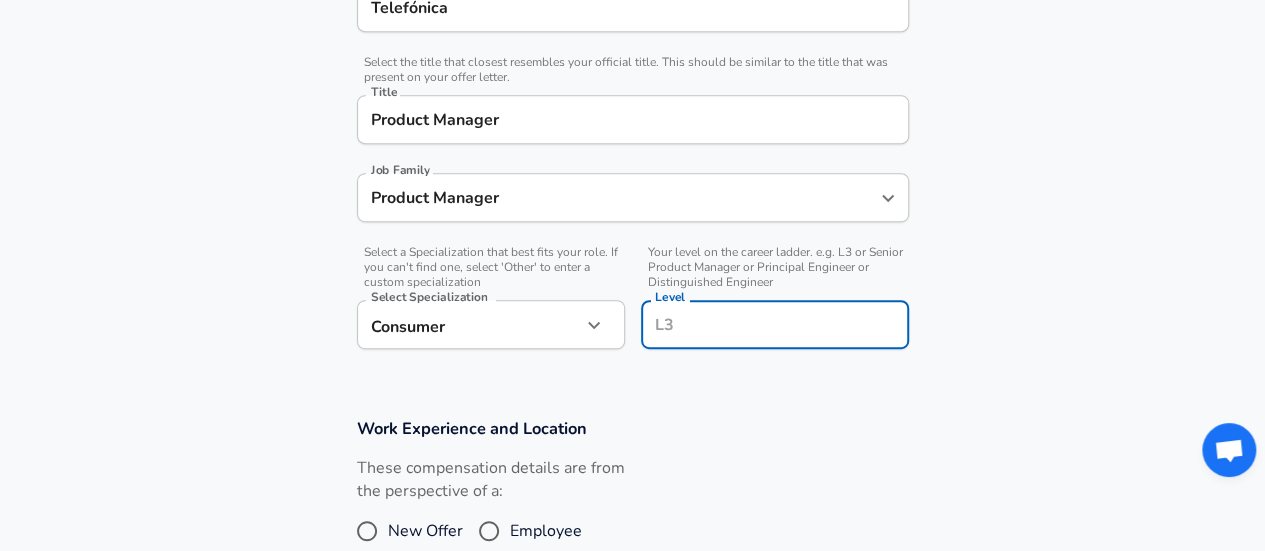 click on "Level" at bounding box center (775, 324) 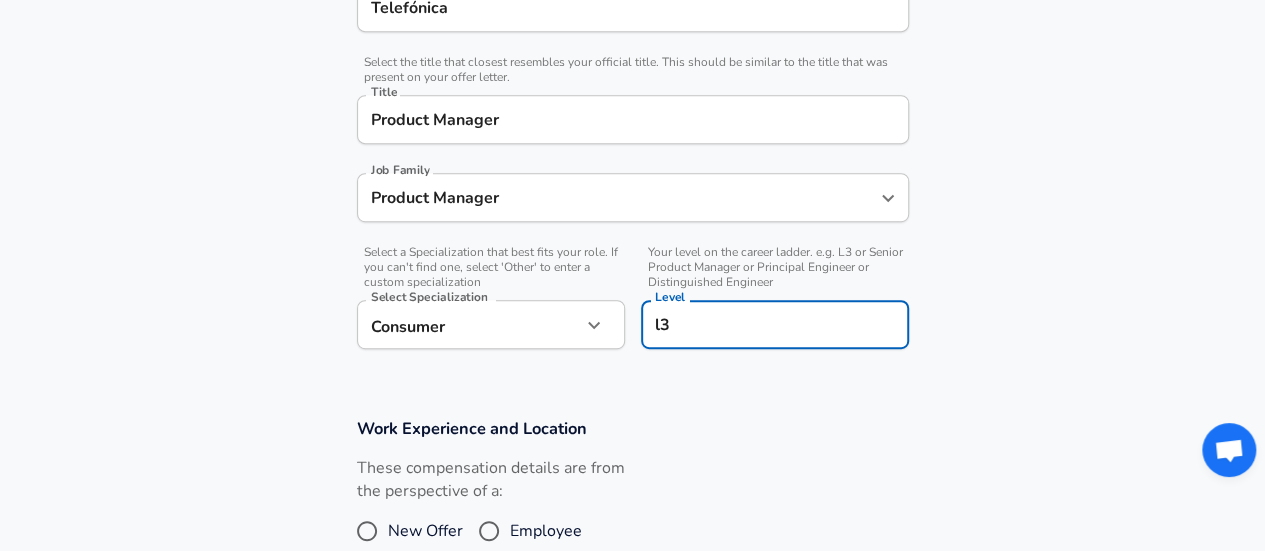 type on "l3" 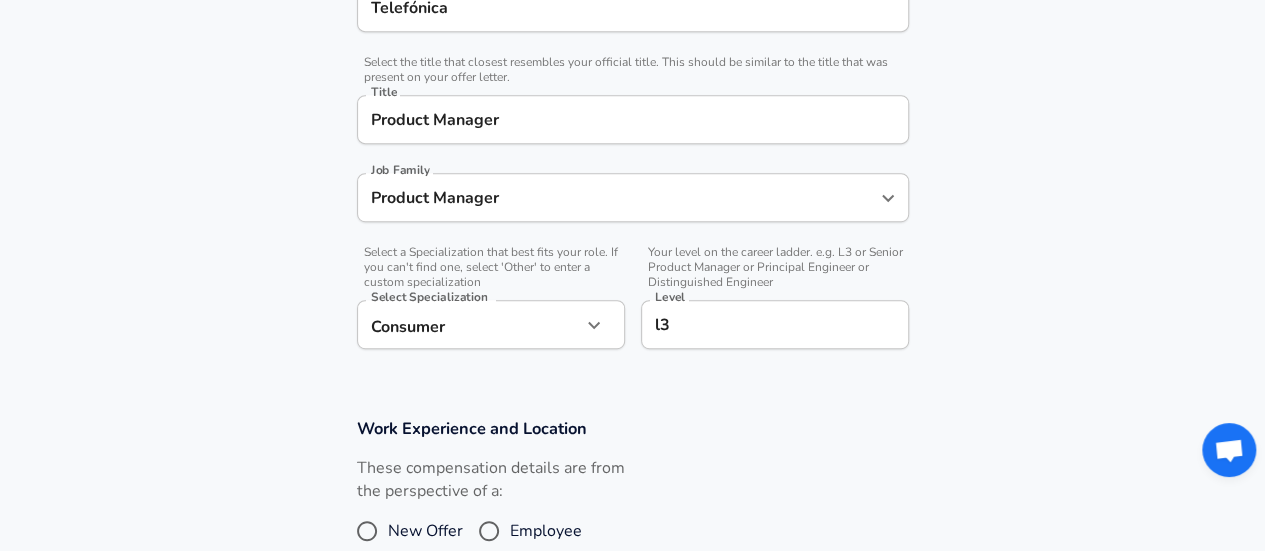 click on "Company & Title Information   Enter the company you received your offer from Company Telefónica Company   Select the title that closest resembles your official title. This should be similar to the title that was present on your offer letter. Title Product Manager Title Job Family Product Manager Job Family   Select a Specialization that best fits your role. If you can't find one, select 'Other' to enter a custom specialization Select Specialization Consumer Consumer Select Specialization   Your level on the career ladder. e.g. L3 or Senior Product Manager or Principal Engineer or Distinguished Engineer Level l3 Level" at bounding box center (632, 145) 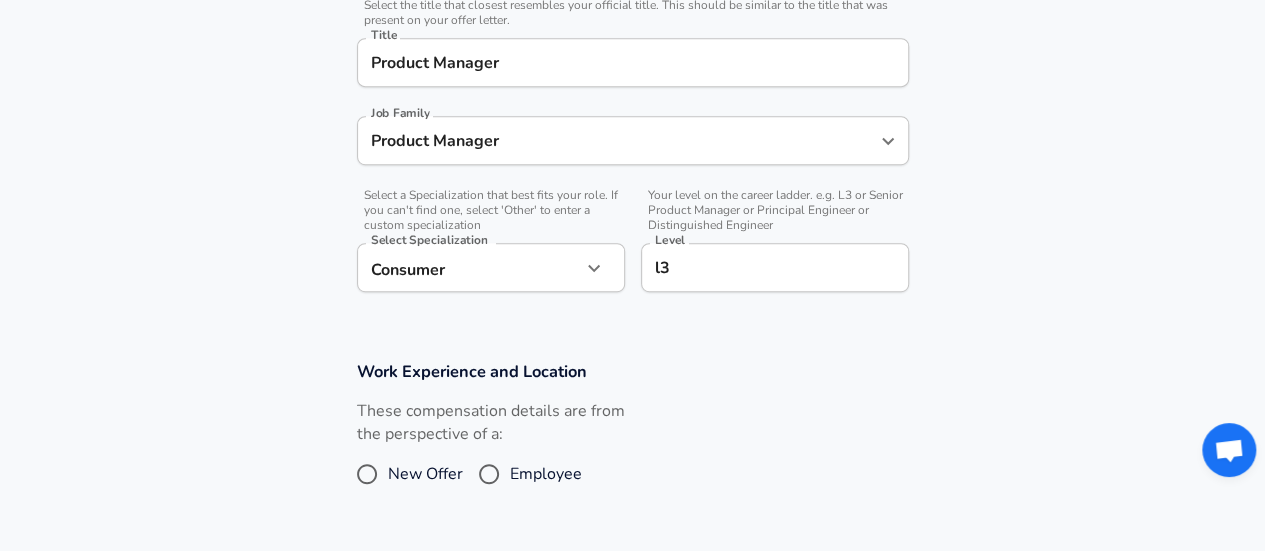 scroll, scrollTop: 660, scrollLeft: 0, axis: vertical 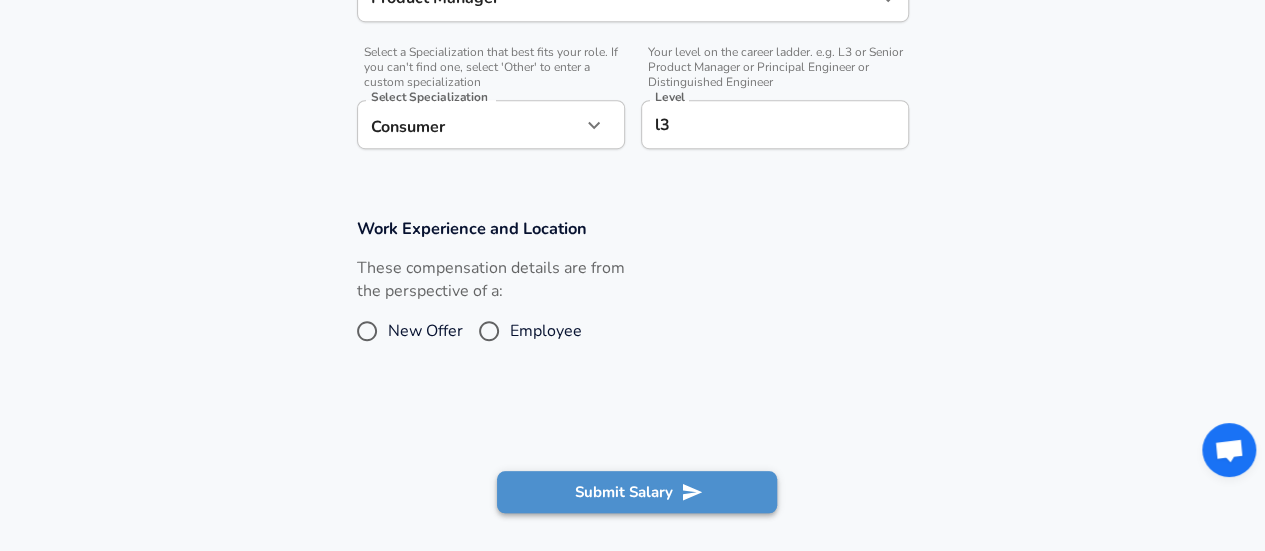 click on "Submit Salary" at bounding box center (637, 492) 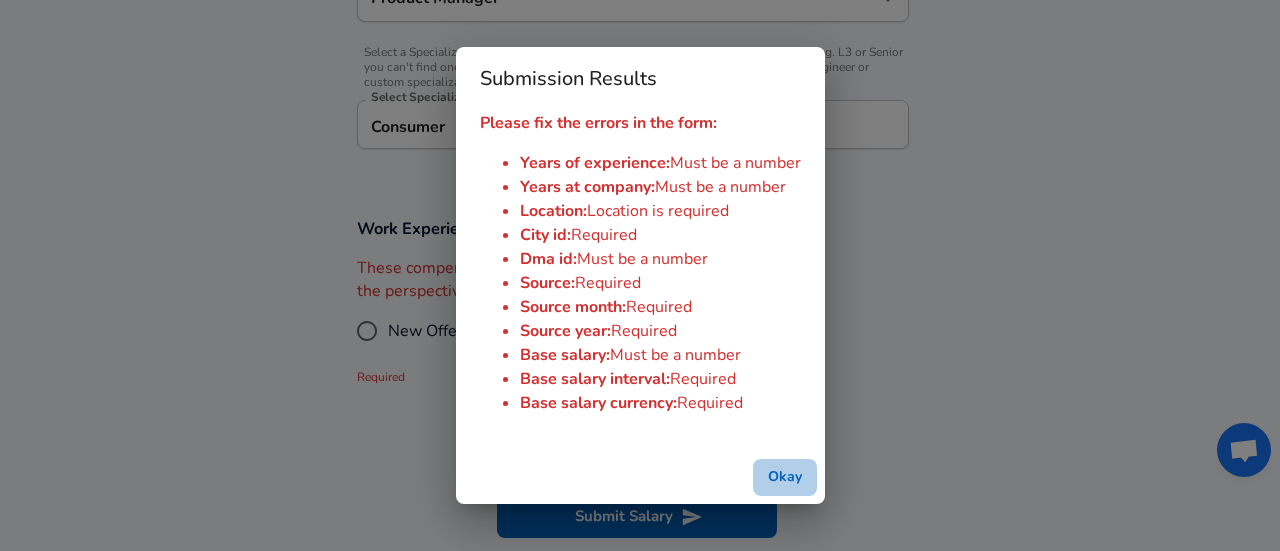 click on "Okay" at bounding box center (785, 477) 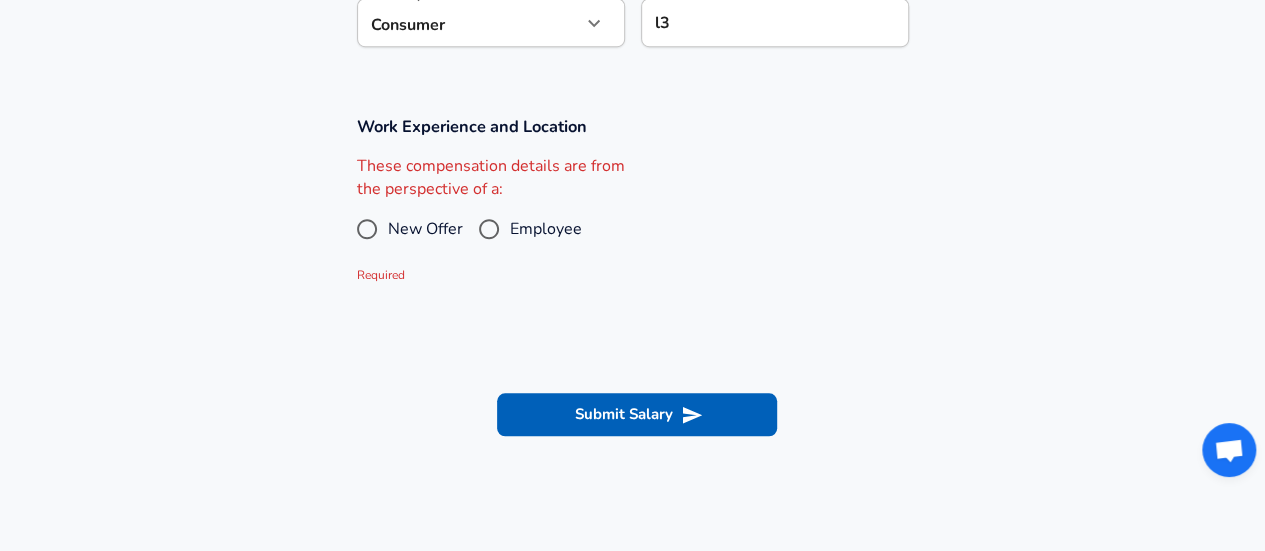 scroll, scrollTop: 860, scrollLeft: 0, axis: vertical 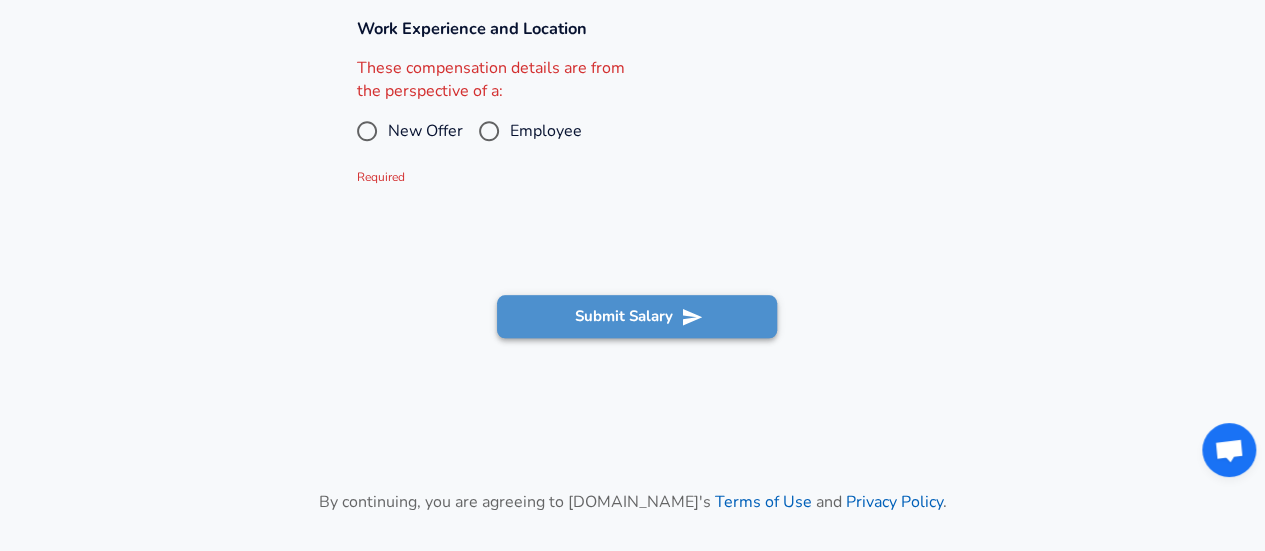 click on "Submit Salary" at bounding box center (637, 316) 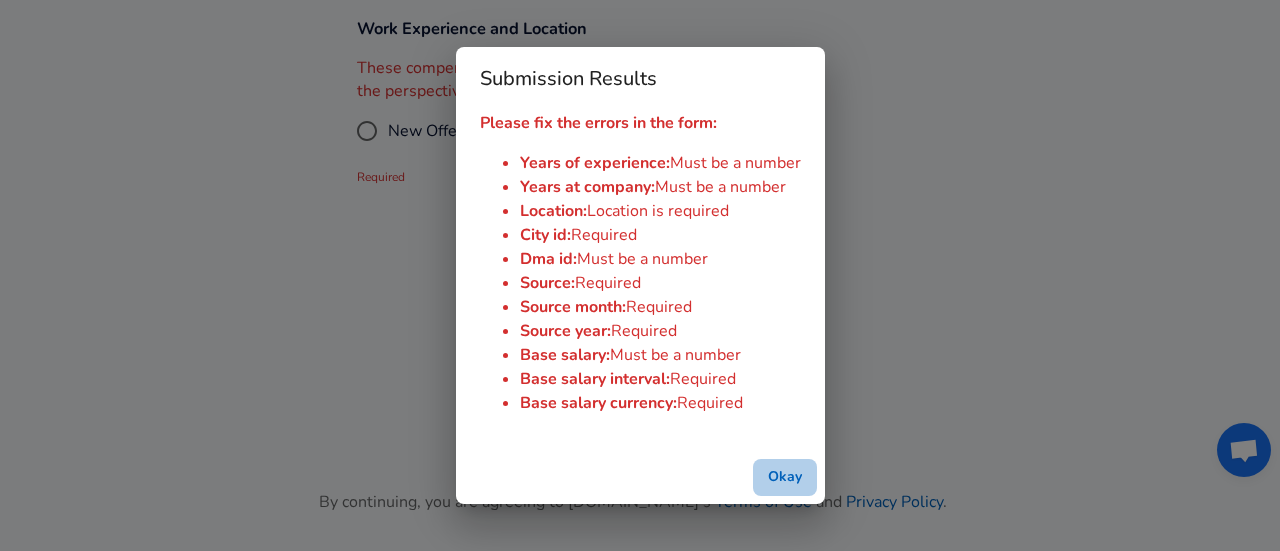 click on "Okay" at bounding box center [785, 477] 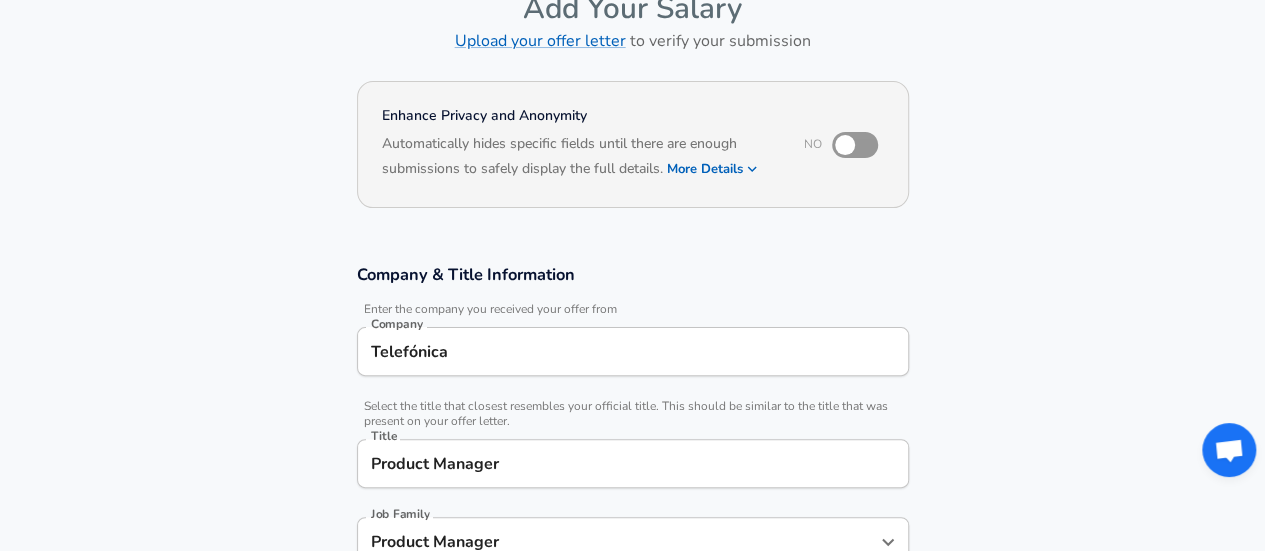 scroll, scrollTop: 0, scrollLeft: 0, axis: both 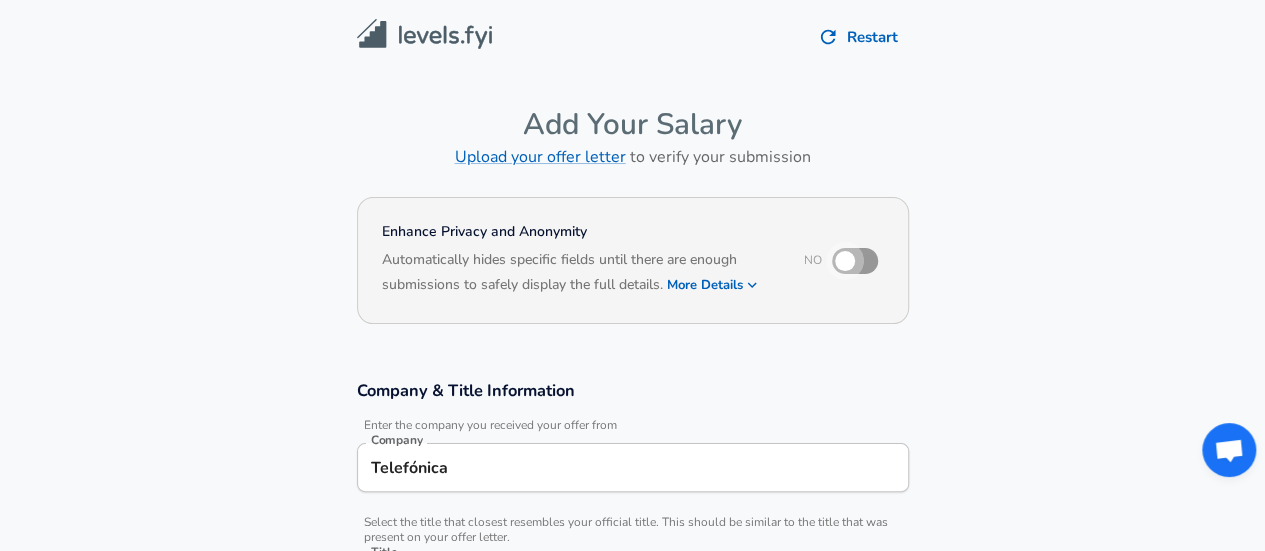 click at bounding box center [845, 261] 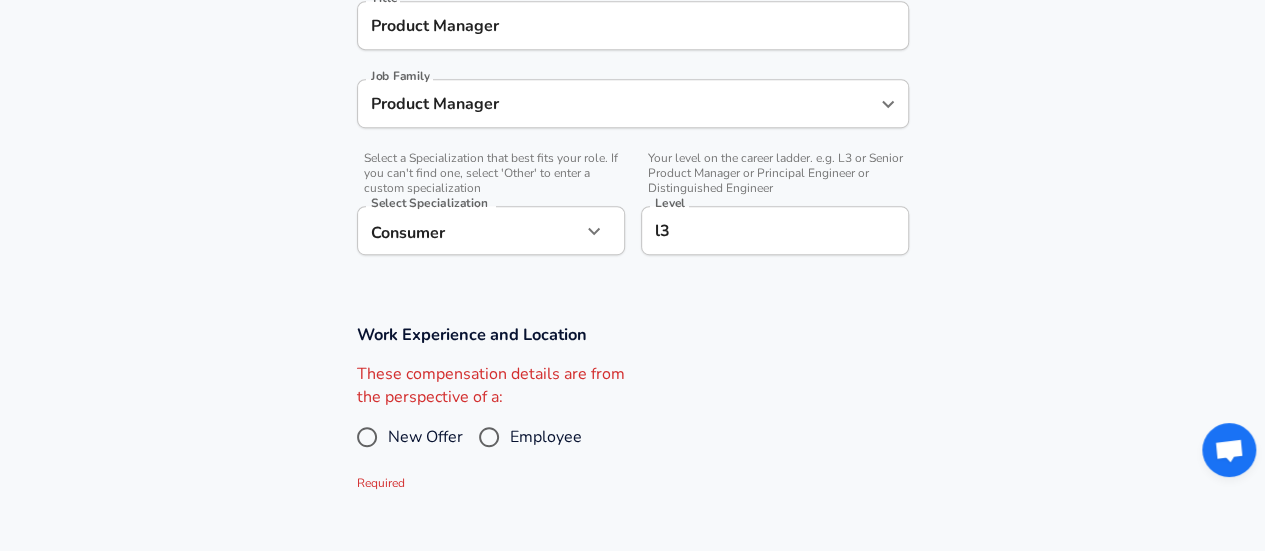 scroll, scrollTop: 600, scrollLeft: 0, axis: vertical 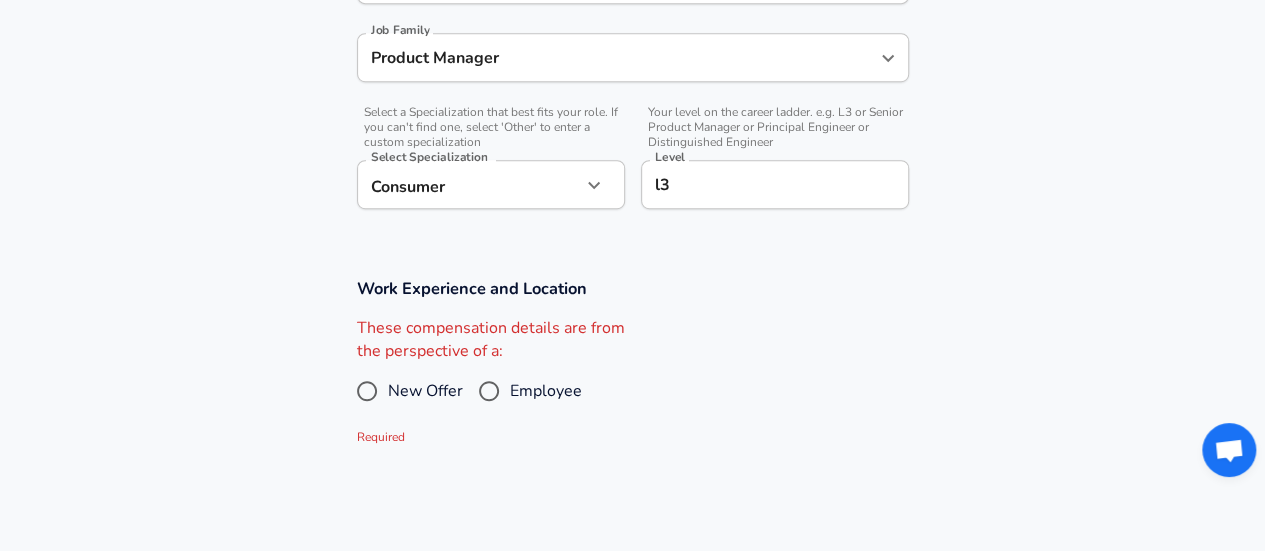 click on "These compensation details are from the perspective of a:" at bounding box center [491, 340] 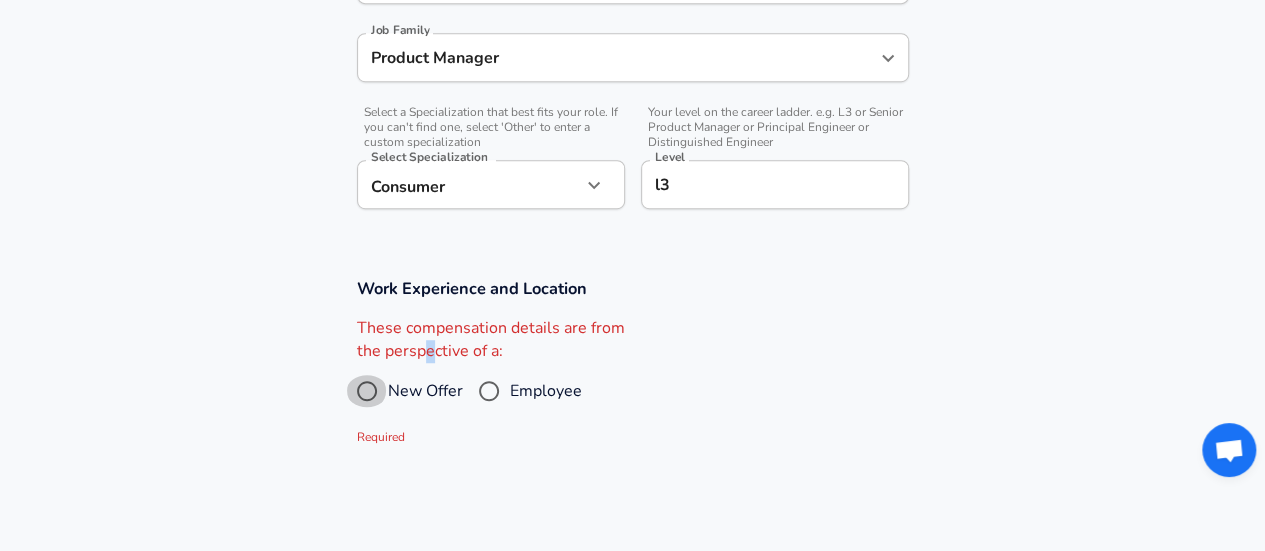 click on "New Offer" at bounding box center (367, 391) 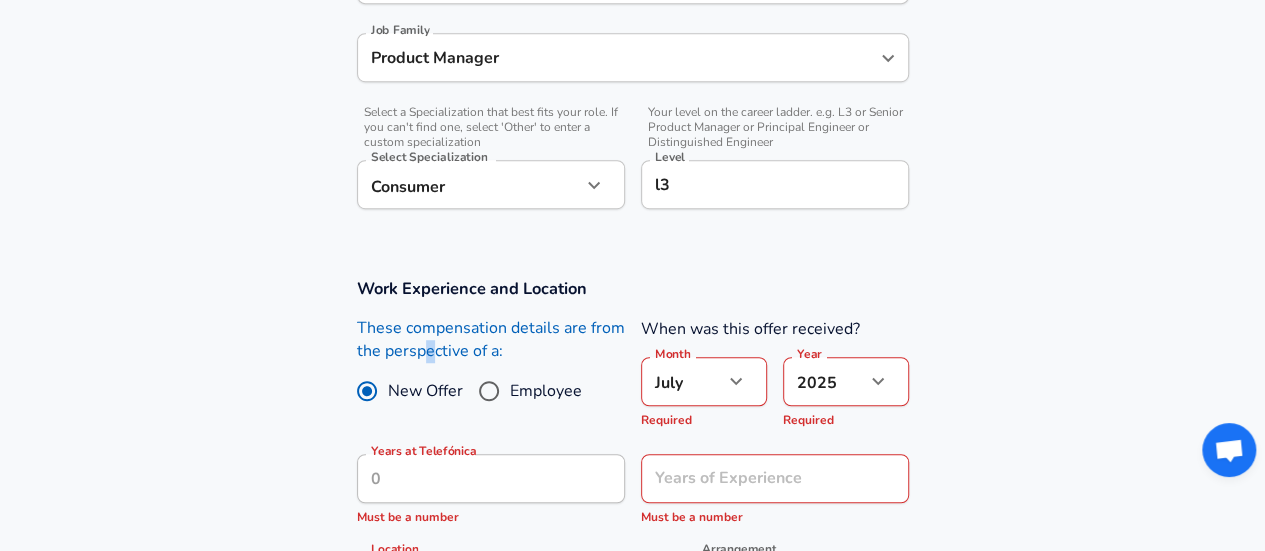 scroll, scrollTop: 700, scrollLeft: 0, axis: vertical 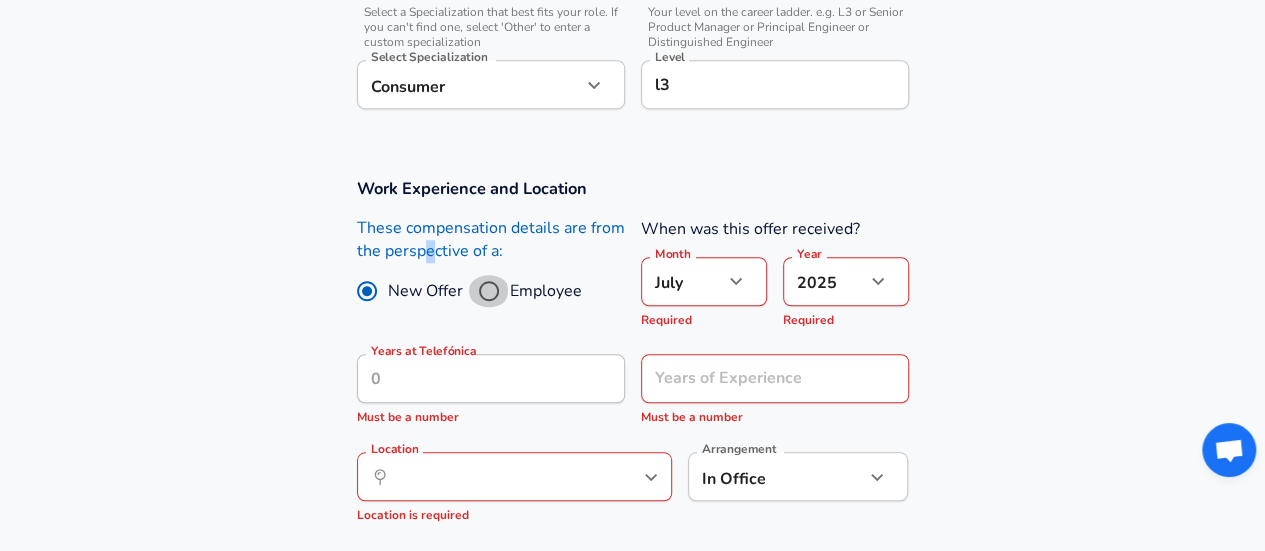 click on "Employee" at bounding box center [489, 291] 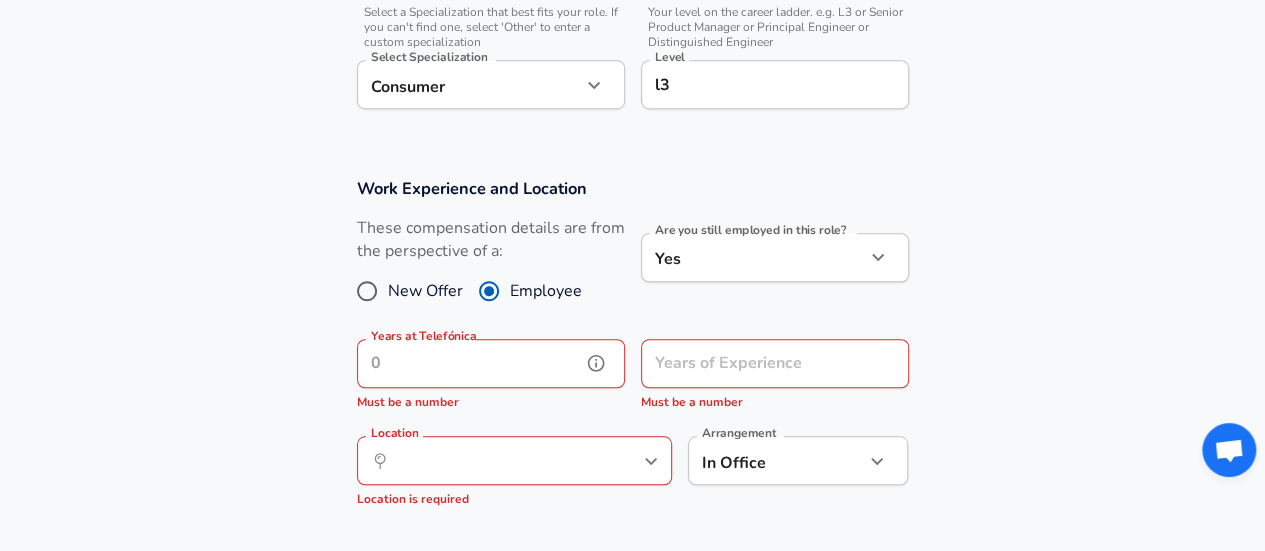 click on "Years at Telefónica" at bounding box center (469, 363) 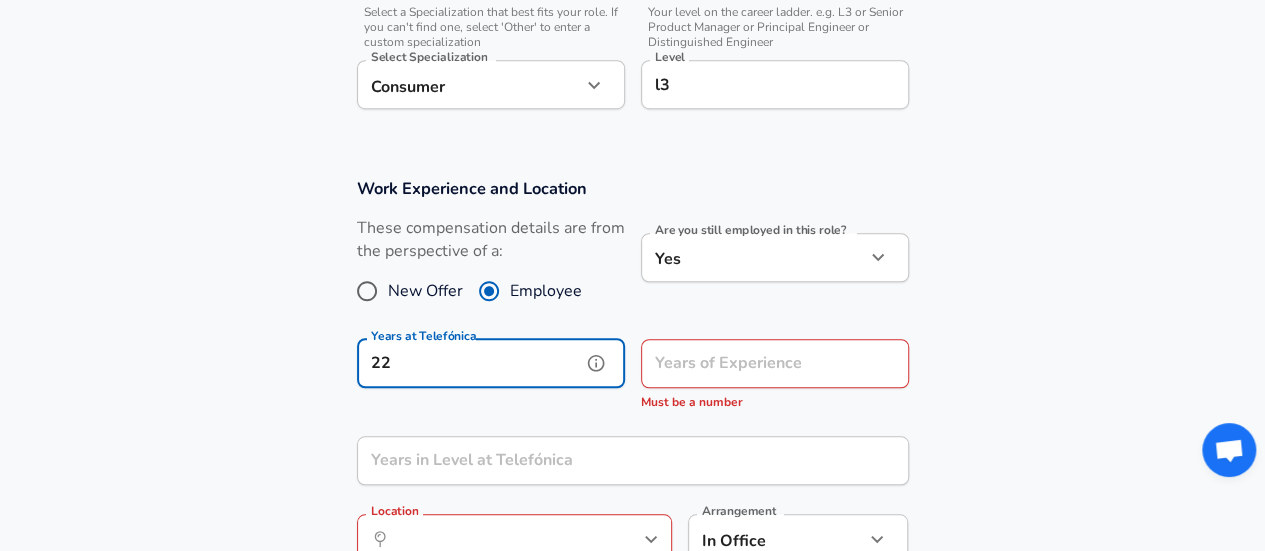 type on "22" 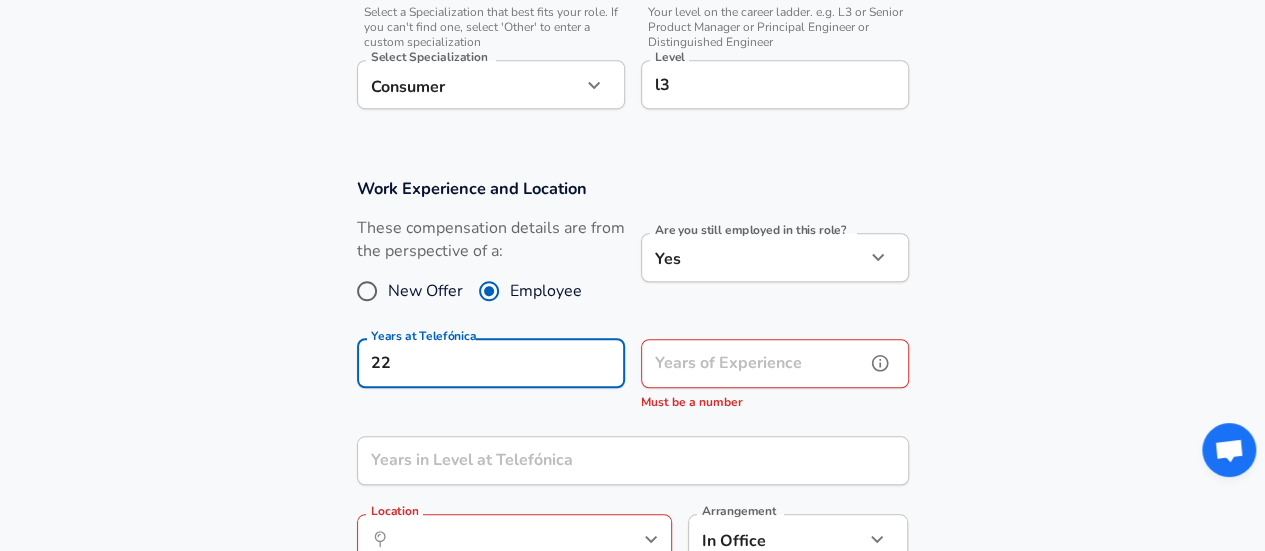 click on "Years of Experience" at bounding box center (753, 363) 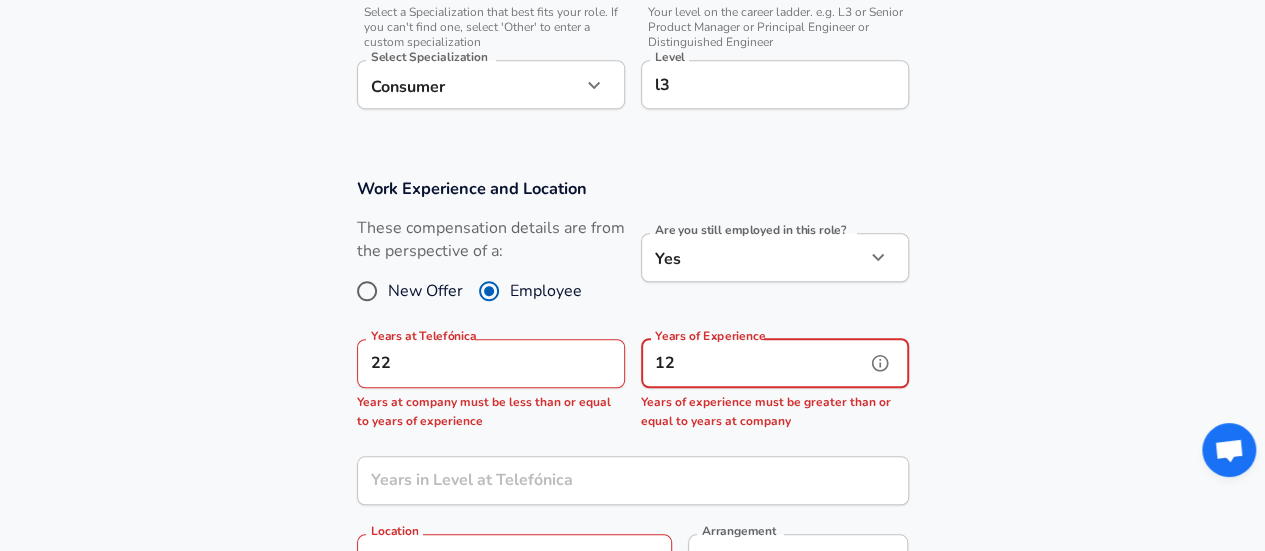 scroll, scrollTop: 0, scrollLeft: 0, axis: both 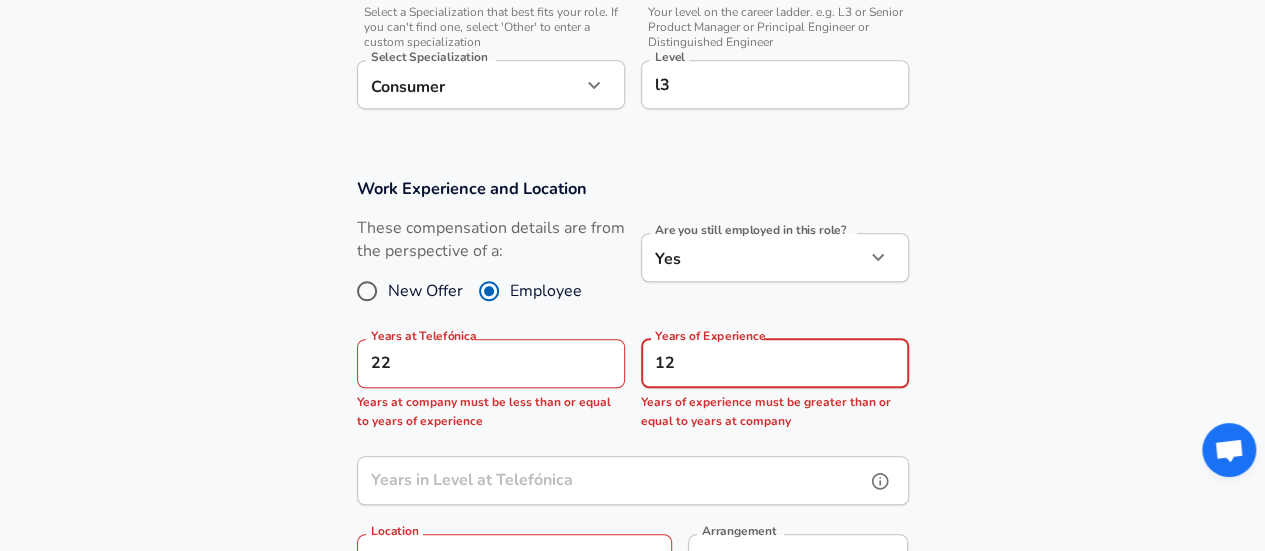 click on "Years in Level at Telefónica" at bounding box center [611, 480] 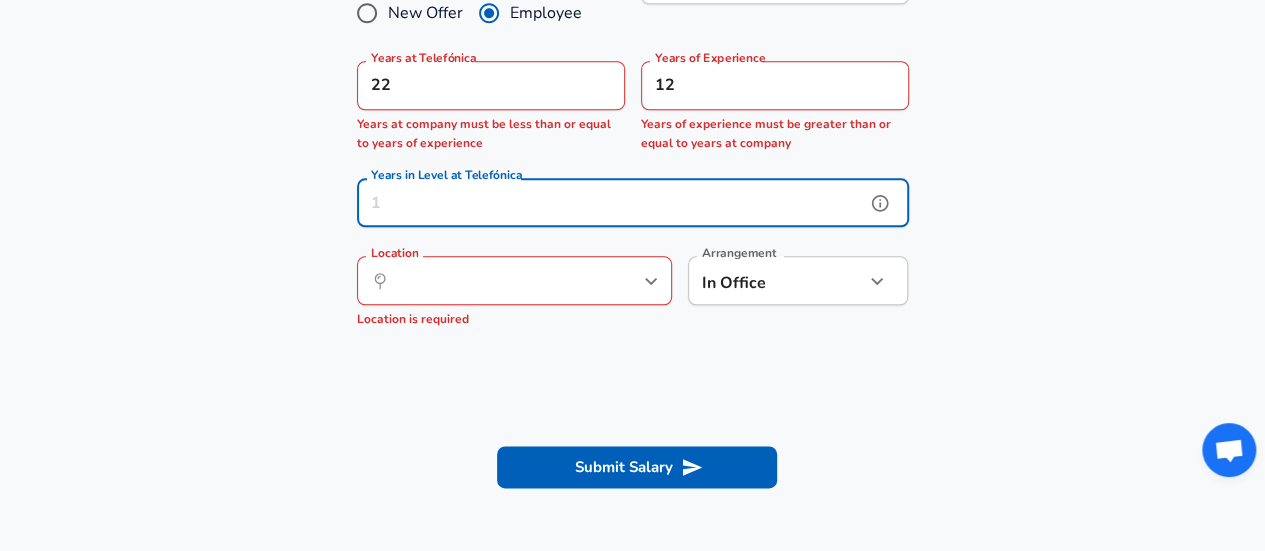 scroll, scrollTop: 1000, scrollLeft: 0, axis: vertical 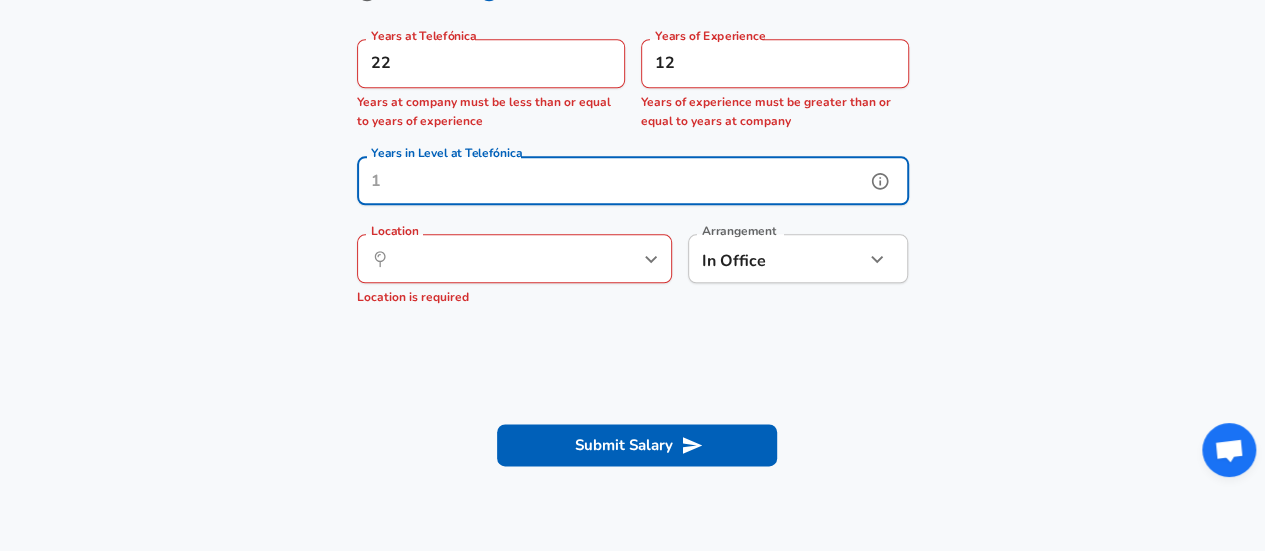 type on "1" 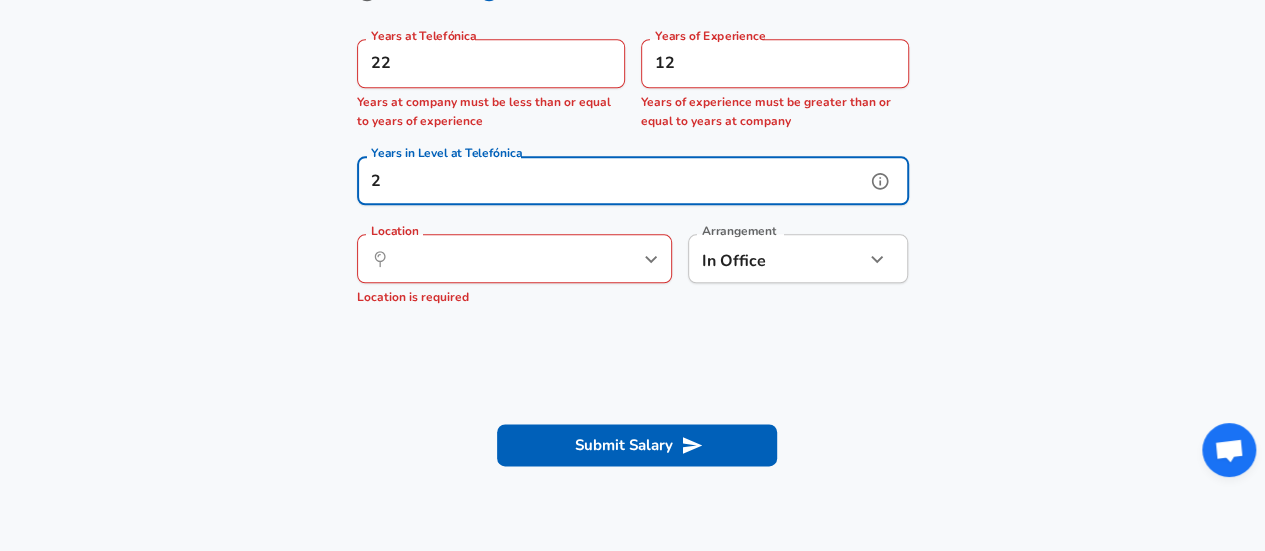 type on "2" 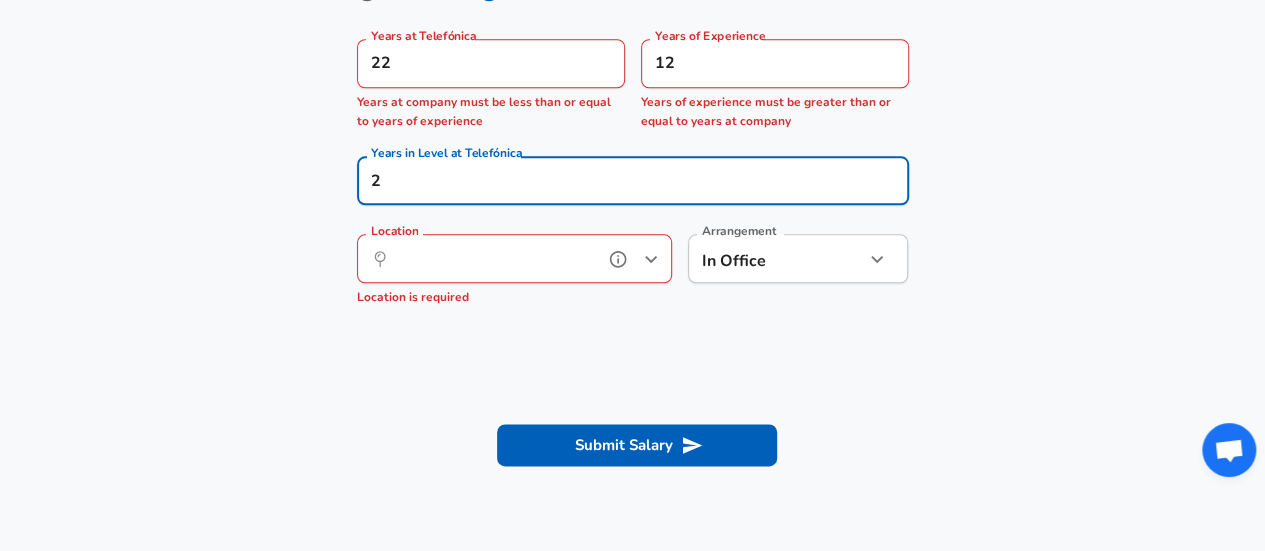 click on "Location" at bounding box center [492, 258] 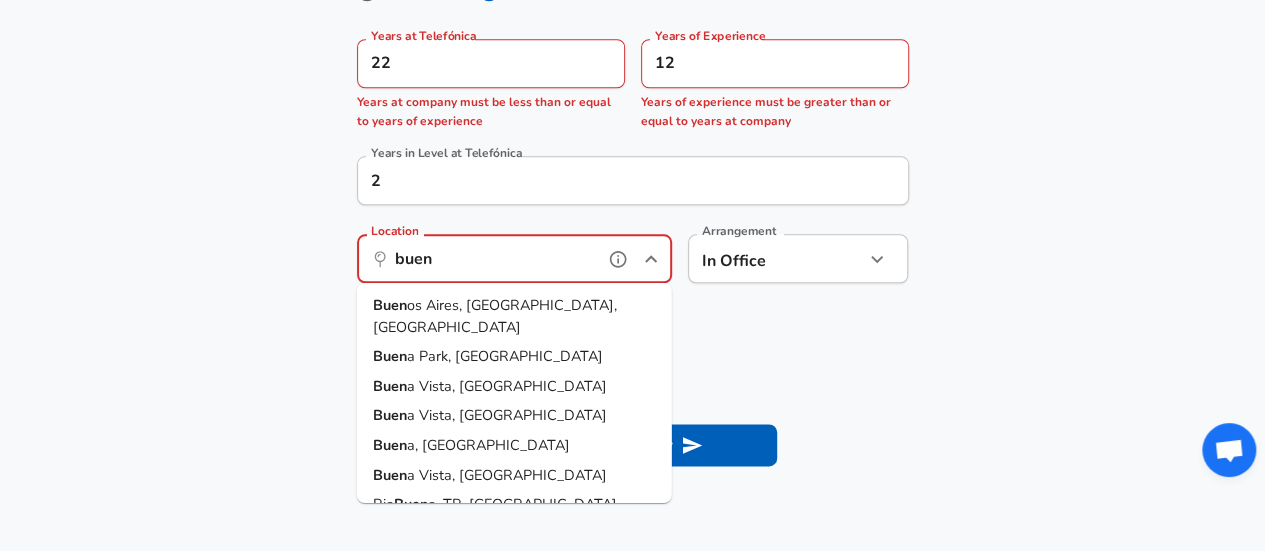click on "os Aires, [GEOGRAPHIC_DATA], [GEOGRAPHIC_DATA]" at bounding box center (495, 316) 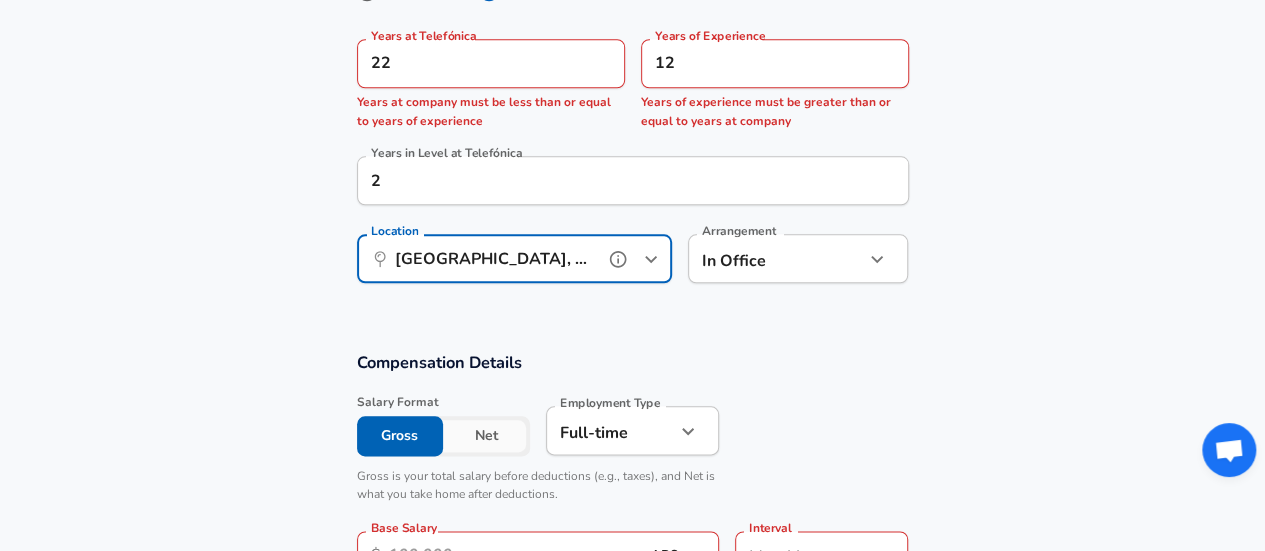 type on "[GEOGRAPHIC_DATA], [GEOGRAPHIC_DATA], [GEOGRAPHIC_DATA]" 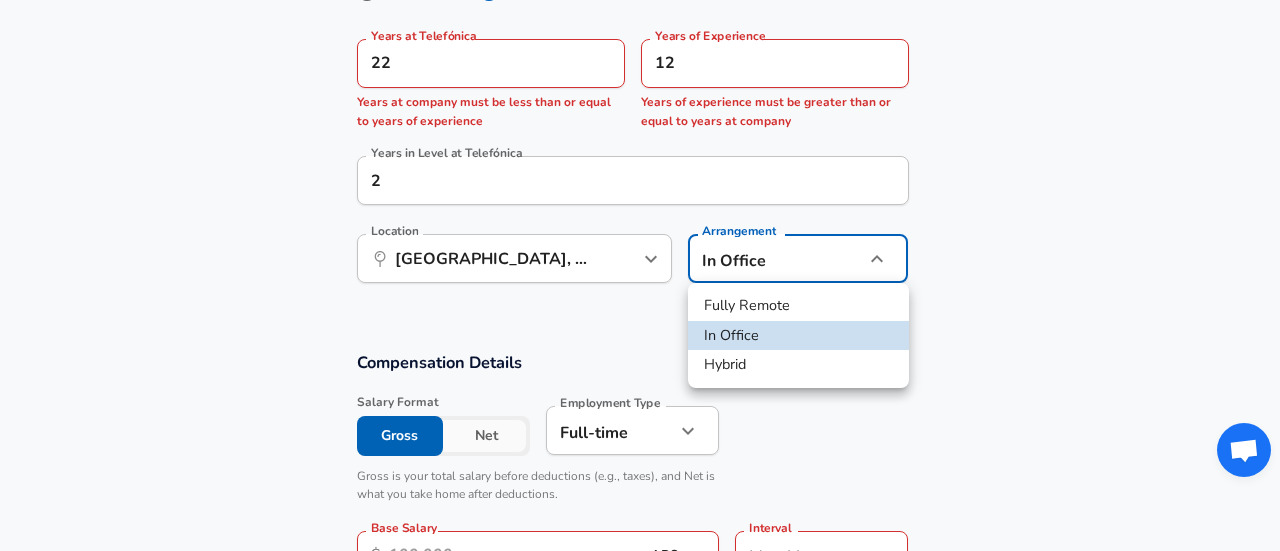 click on "Restart Add Your Salary Upload your offer letter   to verify your submission Enhance Privacy and Anonymity Yes Automatically hides specific fields until there are enough submissions to safely display the full details.   More Details Based on your submission and the data points that we have already collected, we will automatically hide and anonymize specific fields if there aren't enough data points to remain sufficiently anonymous. Company & Title Information   Enter the company you received your offer from Company Telefónica Company   Select the title that closest resembles your official title. This should be similar to the title that was present on your offer letter. Title Product Manager Title Job Family Product Manager Job Family   Select a Specialization that best fits your role. If you can't find one, select 'Other' to enter a custom specialization Select Specialization Consumer Consumer Select Specialization   Level l3 Level Work Experience and Location New Offer Employee Yes yes Years at Telefónica" at bounding box center (640, -725) 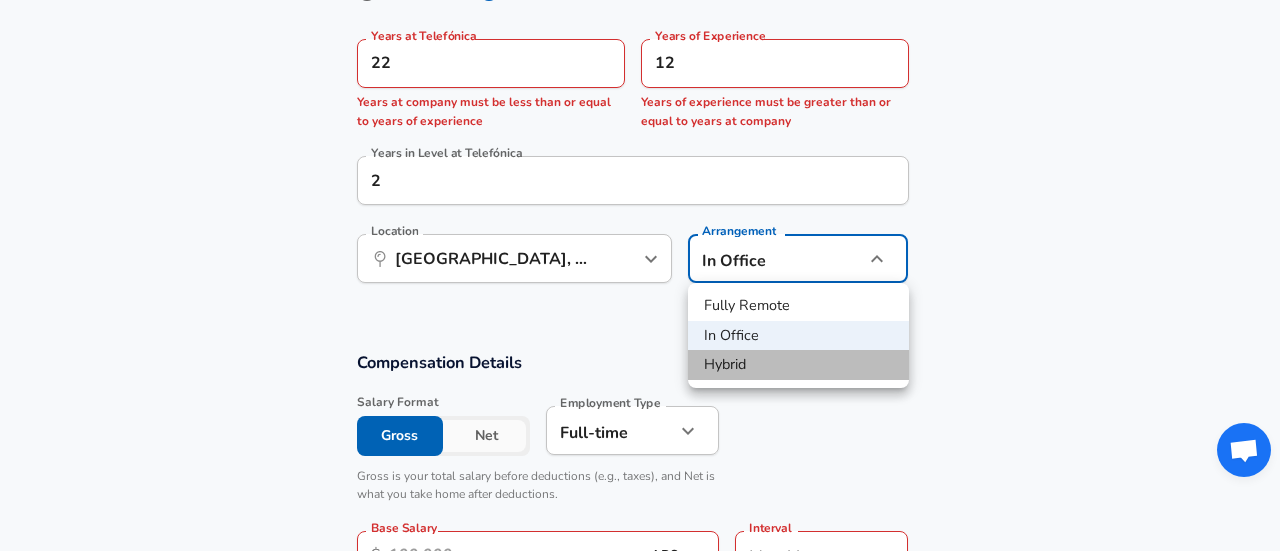 click on "Hybrid" at bounding box center (798, 365) 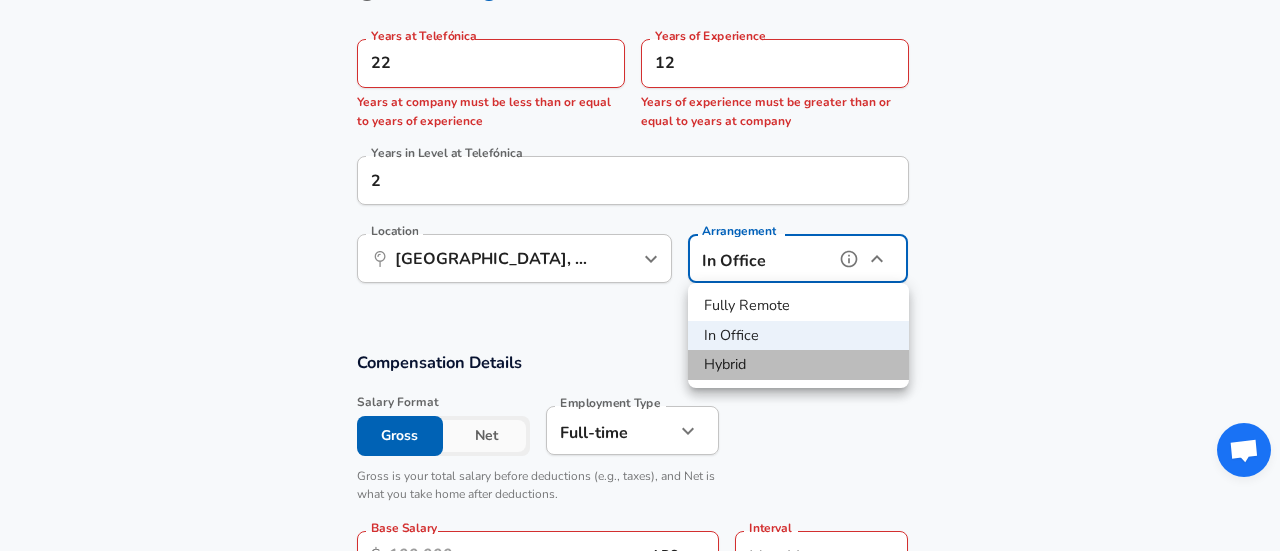 type on "hybrid" 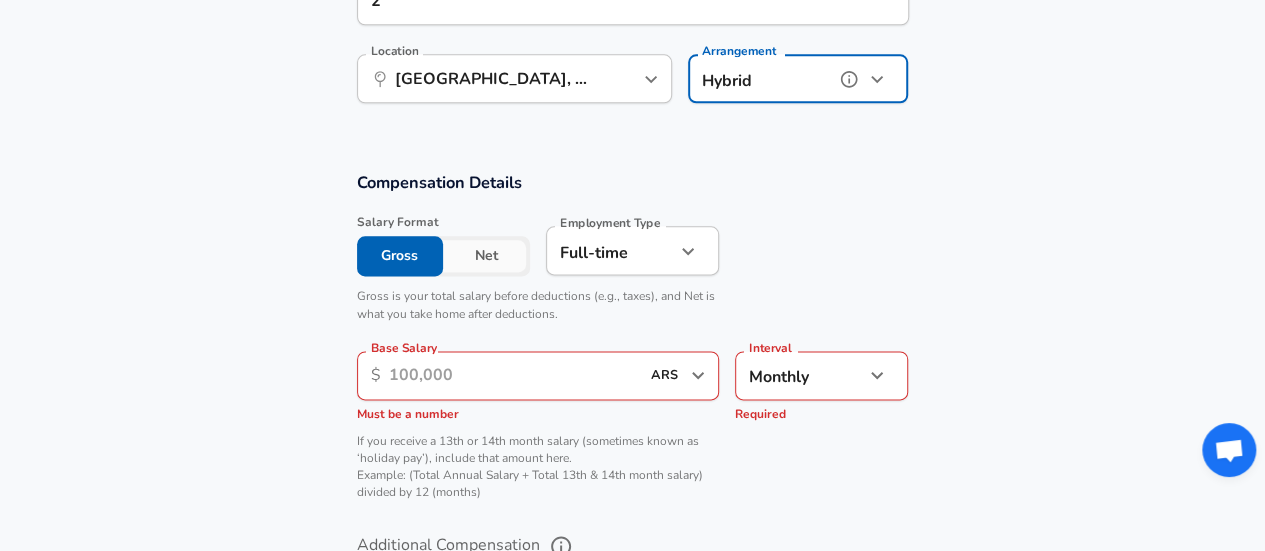 scroll, scrollTop: 1200, scrollLeft: 0, axis: vertical 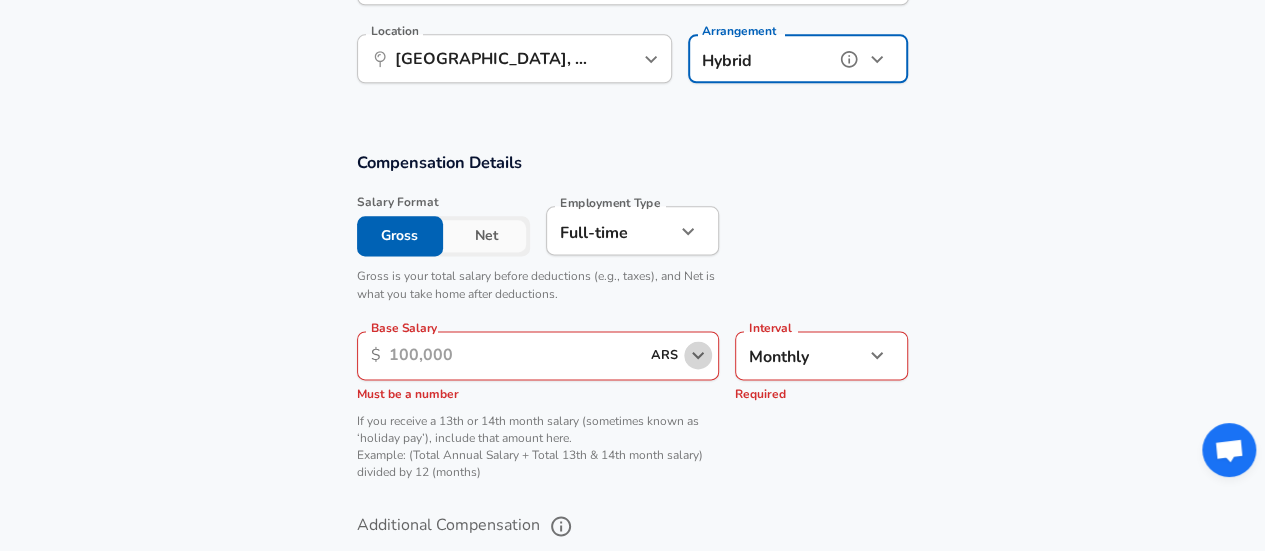 click 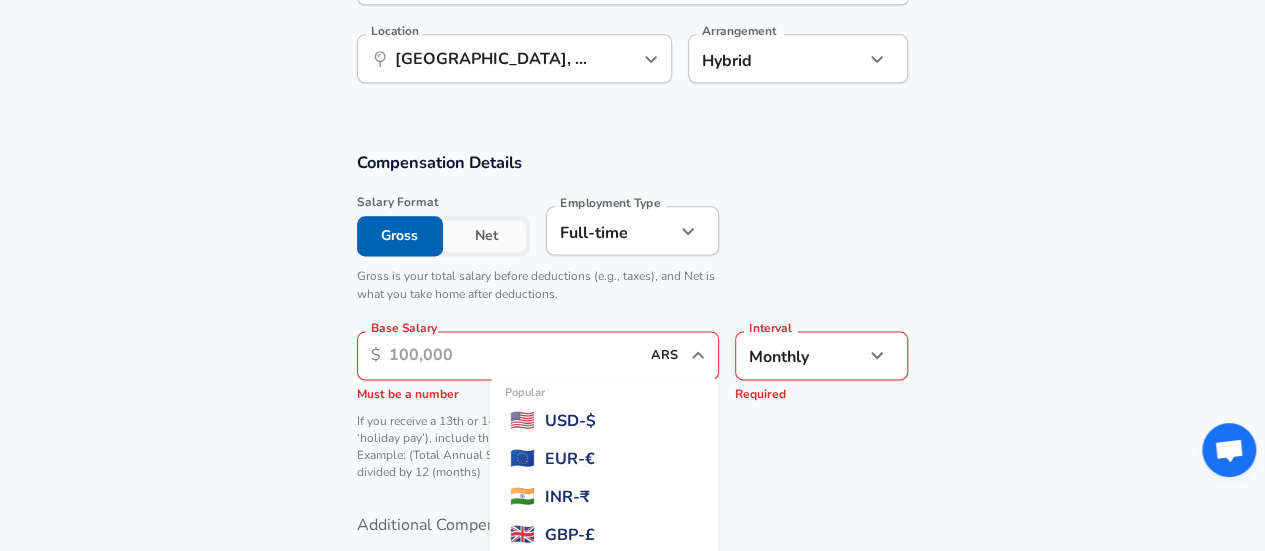 scroll, scrollTop: 239, scrollLeft: 0, axis: vertical 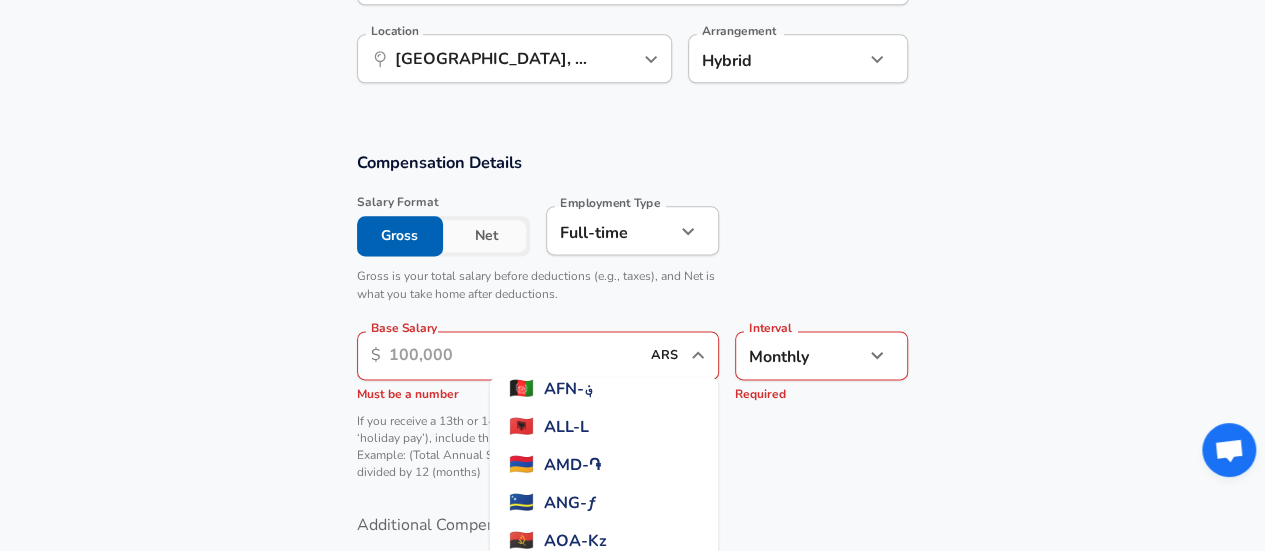 click on "Base Salary" at bounding box center [514, 355] 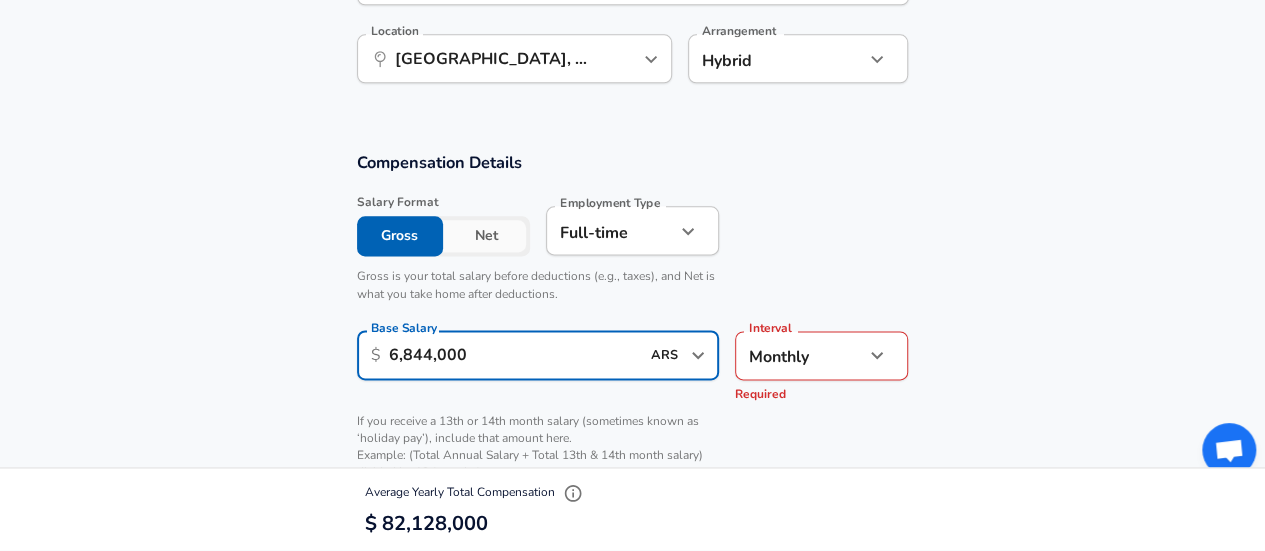 type on "6,844,000" 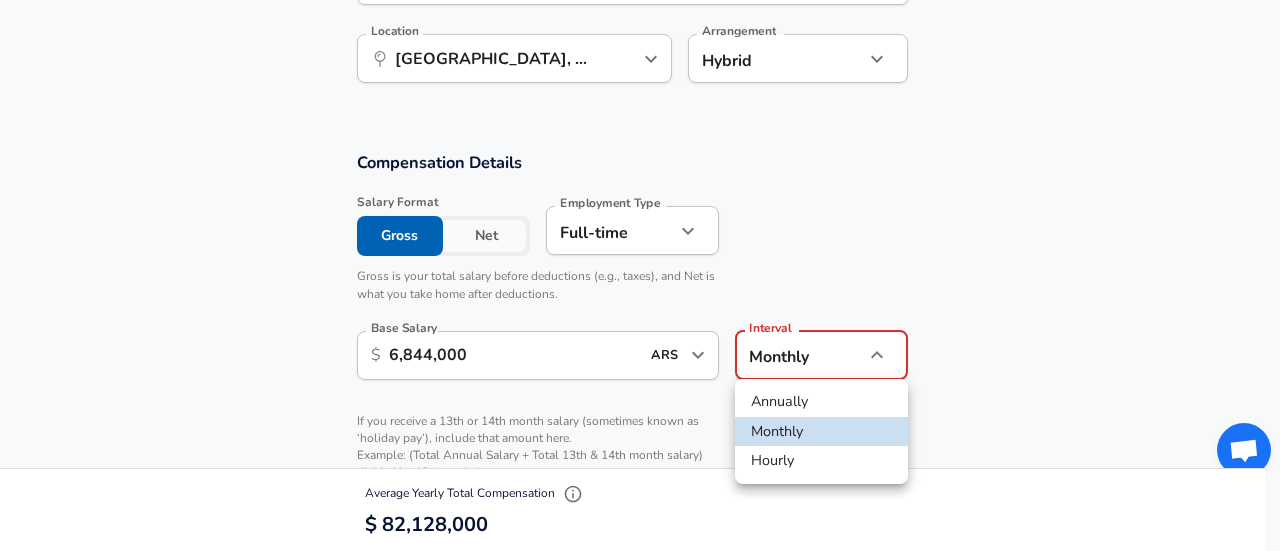 click on "Restart Add Your Salary Upload your offer letter   to verify your submission Enhance Privacy and Anonymity Yes Automatically hides specific fields until there are enough submissions to safely display the full details.   More Details Based on your submission and the data points that we have already collected, we will automatically hide and anonymize specific fields if there aren't enough data points to remain sufficiently anonymous. Company & Title Information   Enter the company you received your offer from Company Telefónica Company   Select the title that closest resembles your official title. This should be similar to the title that was present on your offer letter. Title Product Manager Title Job Family Product Manager Job Family   Select a Specialization that best fits your role. If you can't find one, select 'Other' to enter a custom specialization Select Specialization Consumer Consumer Select Specialization   Level l3 Level Work Experience and Location New Offer Employee Yes yes Years at Telefónica" at bounding box center (640, -925) 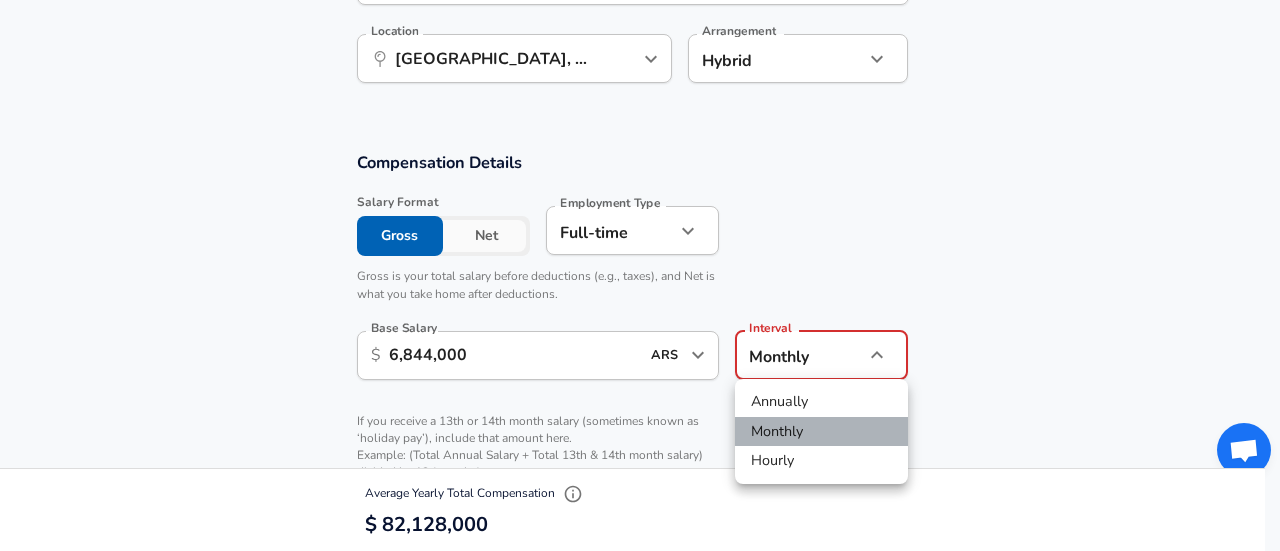click on "Monthly" at bounding box center (821, 432) 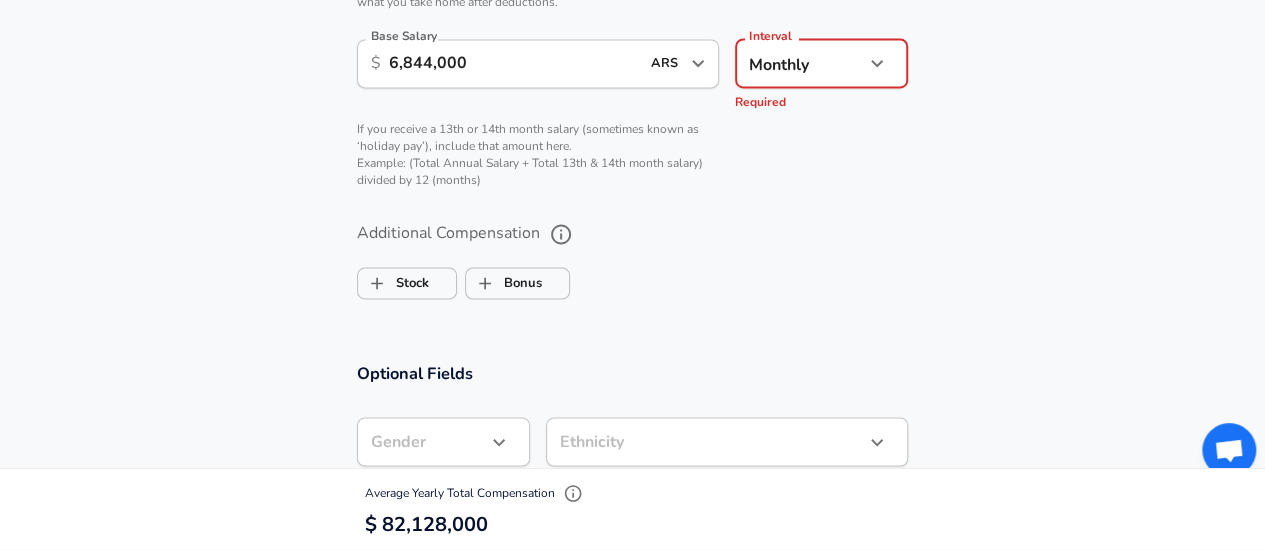 scroll, scrollTop: 1500, scrollLeft: 0, axis: vertical 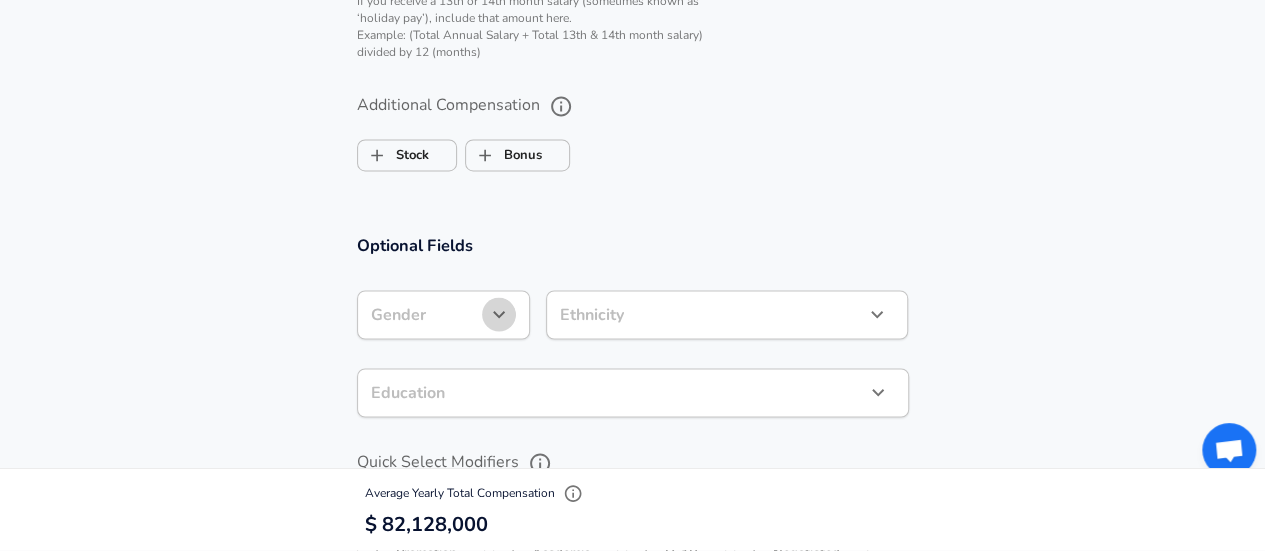 click 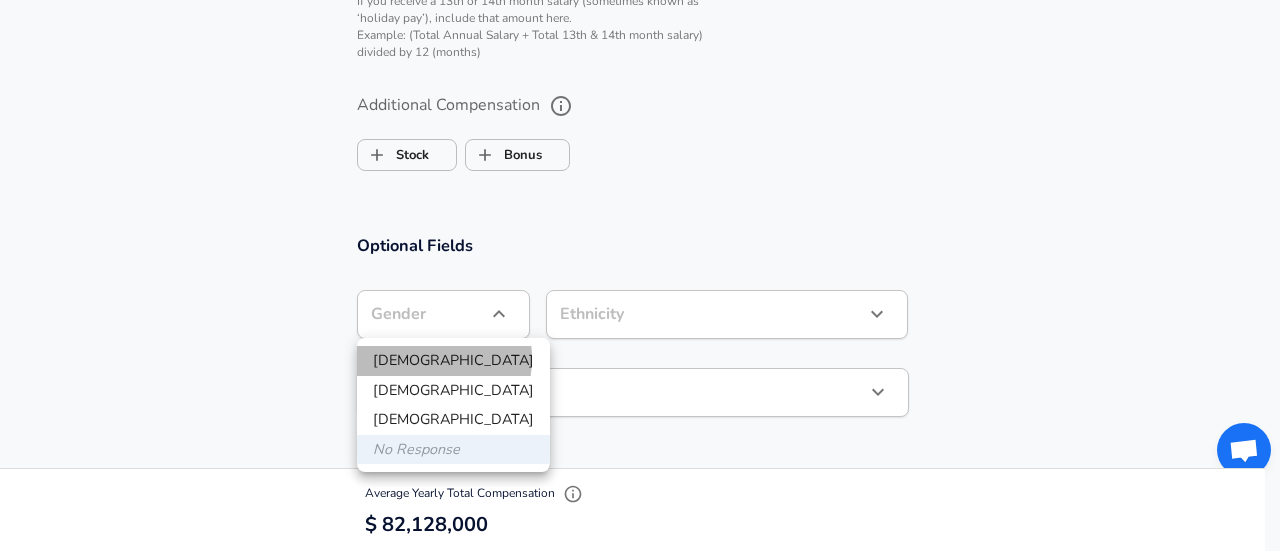 click on "[DEMOGRAPHIC_DATA]" at bounding box center (453, 361) 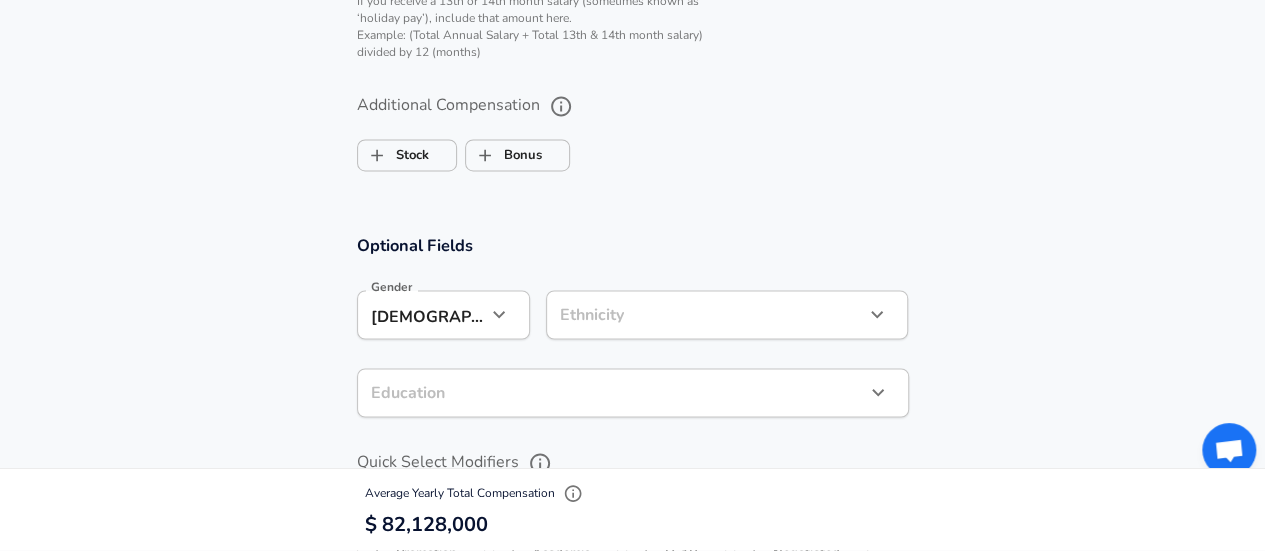 click on "Restart Add Your Salary Upload your offer letter   to verify your submission Enhance Privacy and Anonymity Yes Automatically hides specific fields until there are enough submissions to safely display the full details.   More Details Based on your submission and the data points that we have already collected, we will automatically hide and anonymize specific fields if there aren't enough data points to remain sufficiently anonymous. Company & Title Information   Enter the company you received your offer from Company Telefónica Company   Select the title that closest resembles your official title. This should be similar to the title that was present on your offer letter. Title Product Manager Title Job Family Product Manager Job Family   Select a Specialization that best fits your role. If you can't find one, select 'Other' to enter a custom specialization Select Specialization Consumer Consumer Select Specialization   Level l3 Level Work Experience and Location New Offer Employee Yes yes Years at Telefónica" at bounding box center (632, -1325) 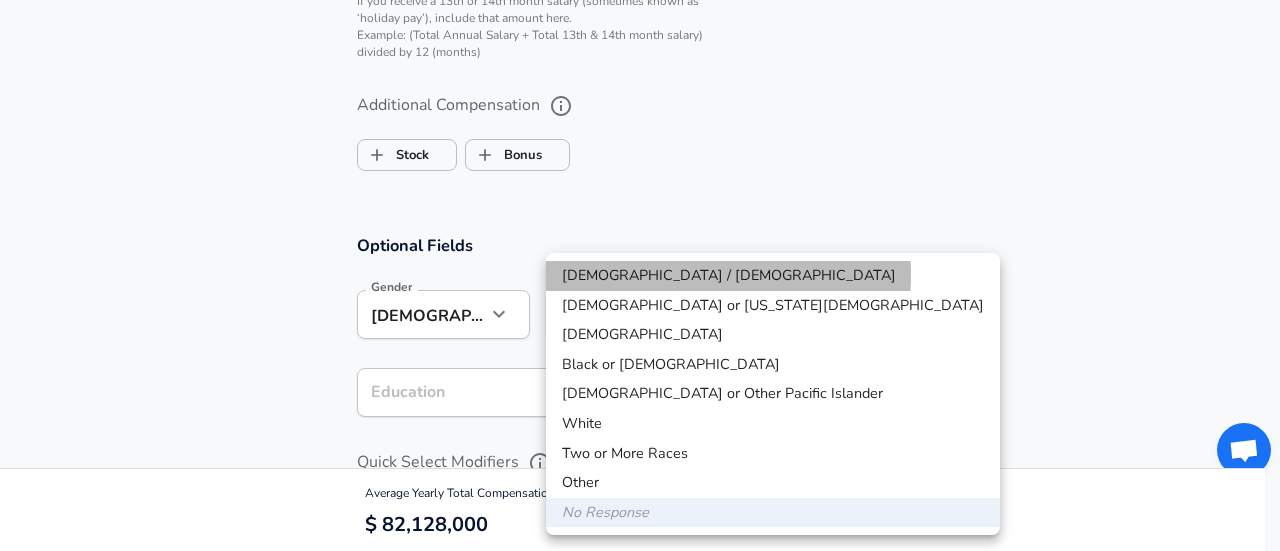 click on "[DEMOGRAPHIC_DATA] / [DEMOGRAPHIC_DATA]" at bounding box center [773, 276] 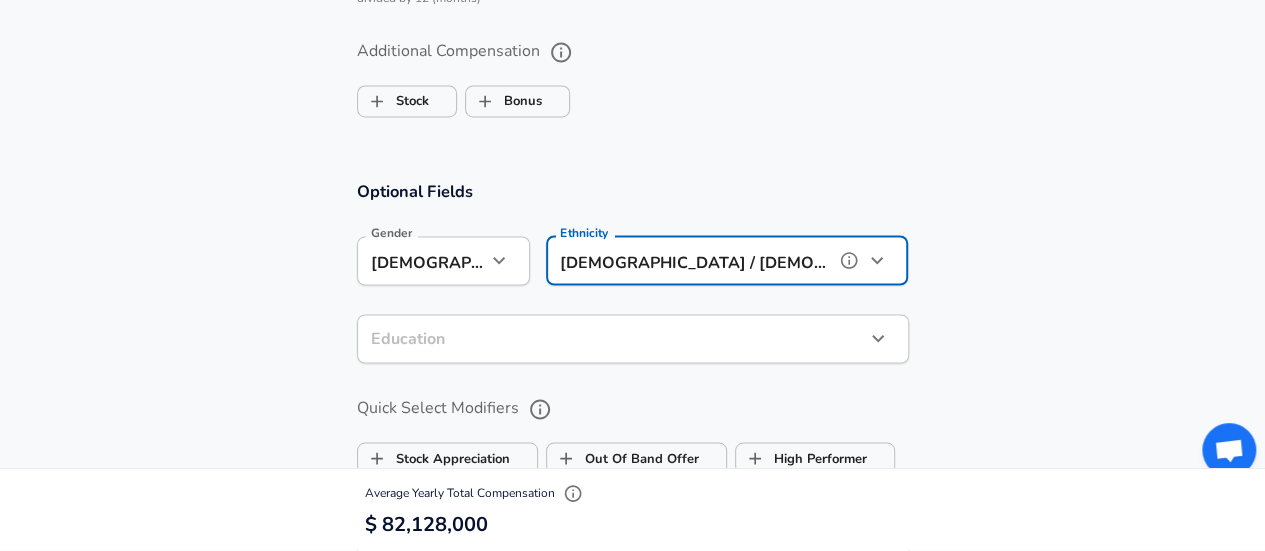 scroll, scrollTop: 1700, scrollLeft: 0, axis: vertical 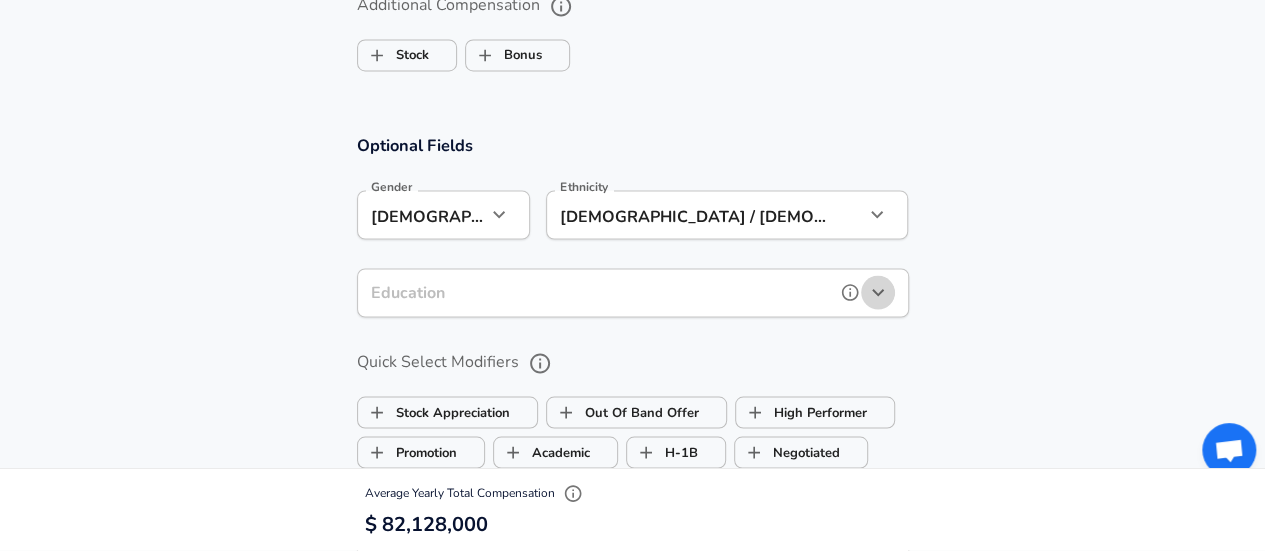 click 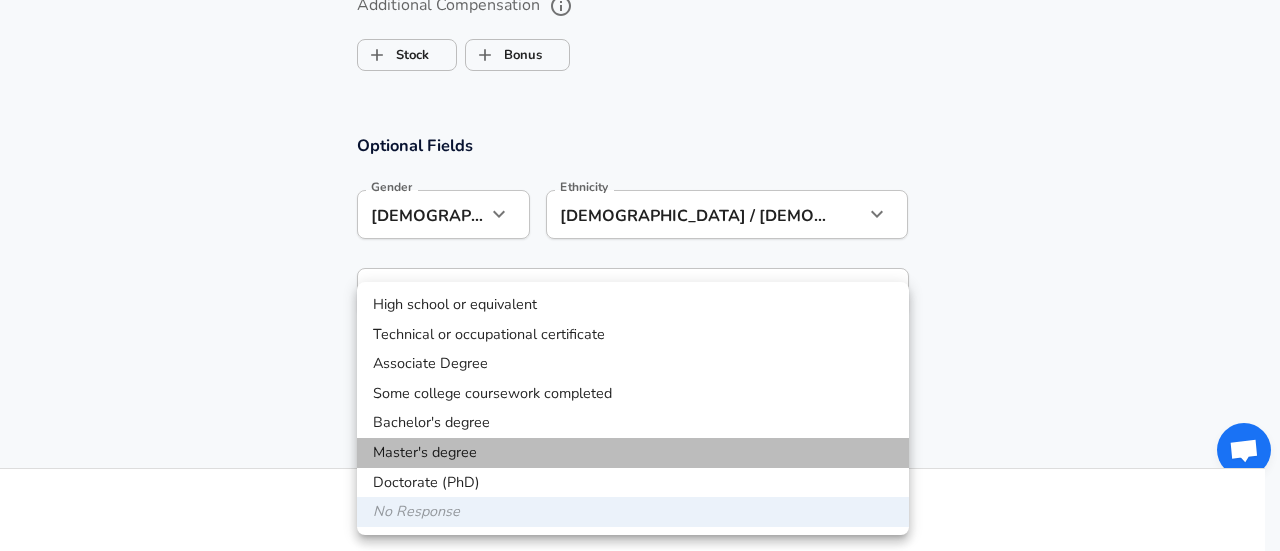 click on "Master's degree" at bounding box center [633, 453] 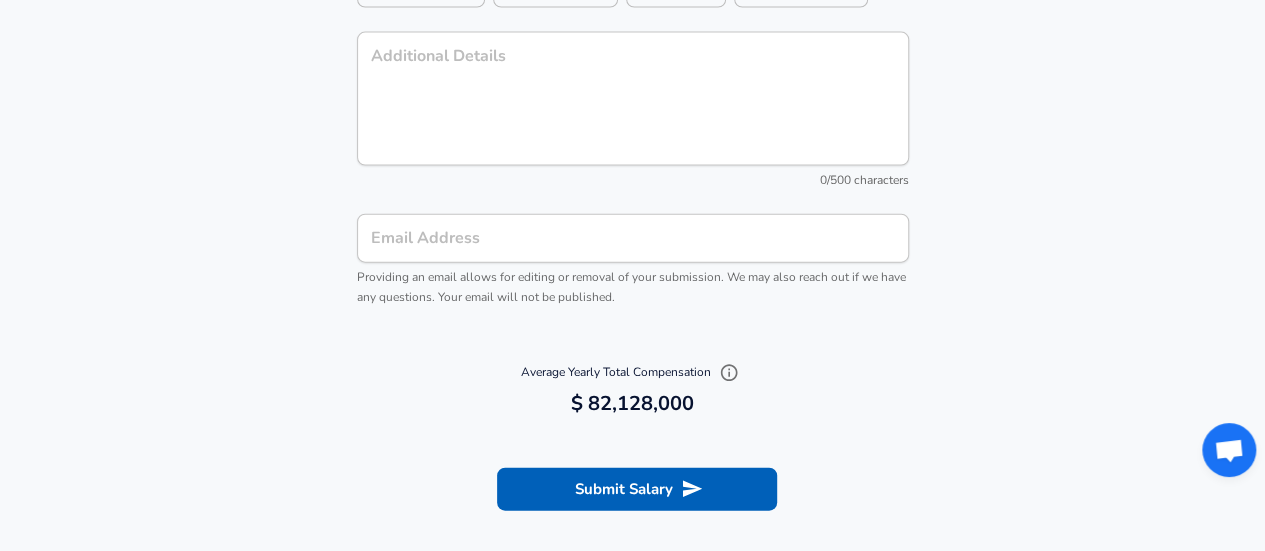 scroll, scrollTop: 2300, scrollLeft: 0, axis: vertical 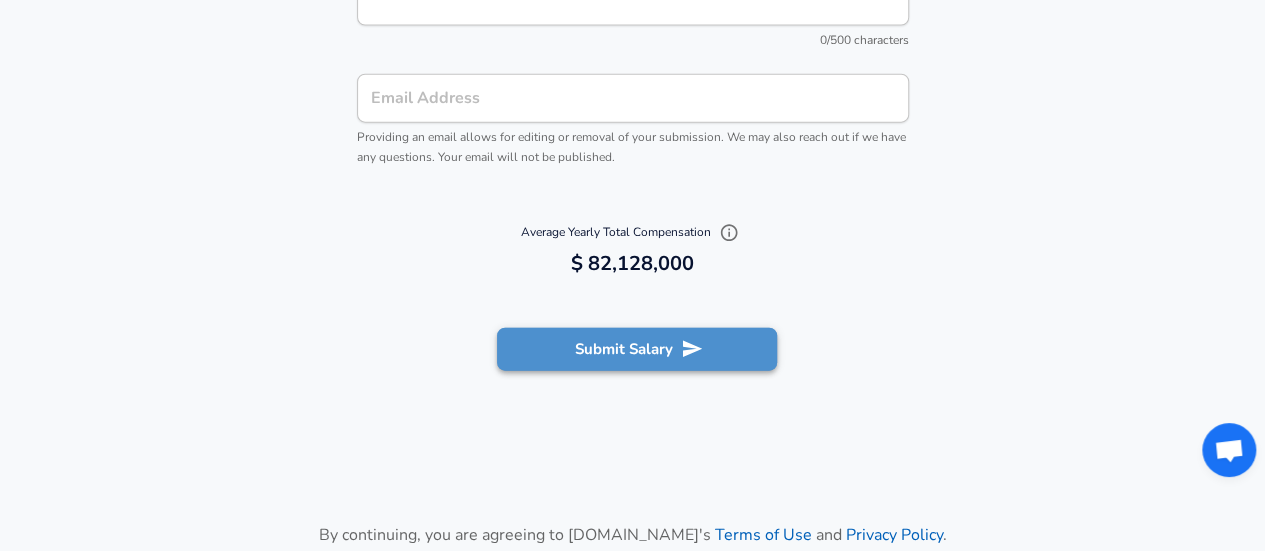 click on "Submit Salary" at bounding box center [637, 349] 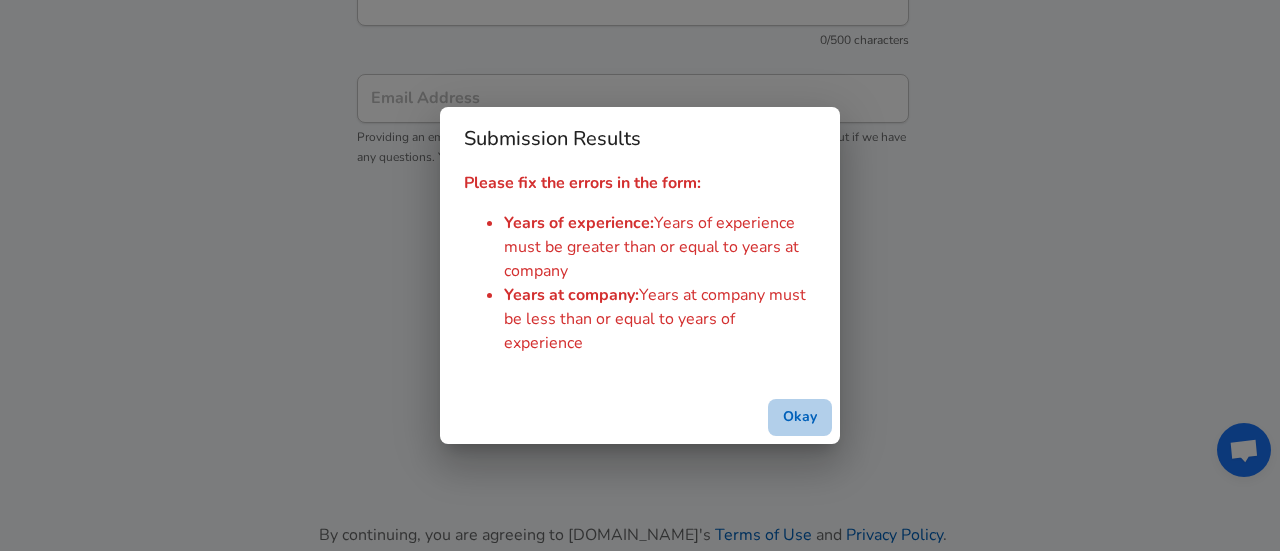 click on "Okay" at bounding box center (800, 417) 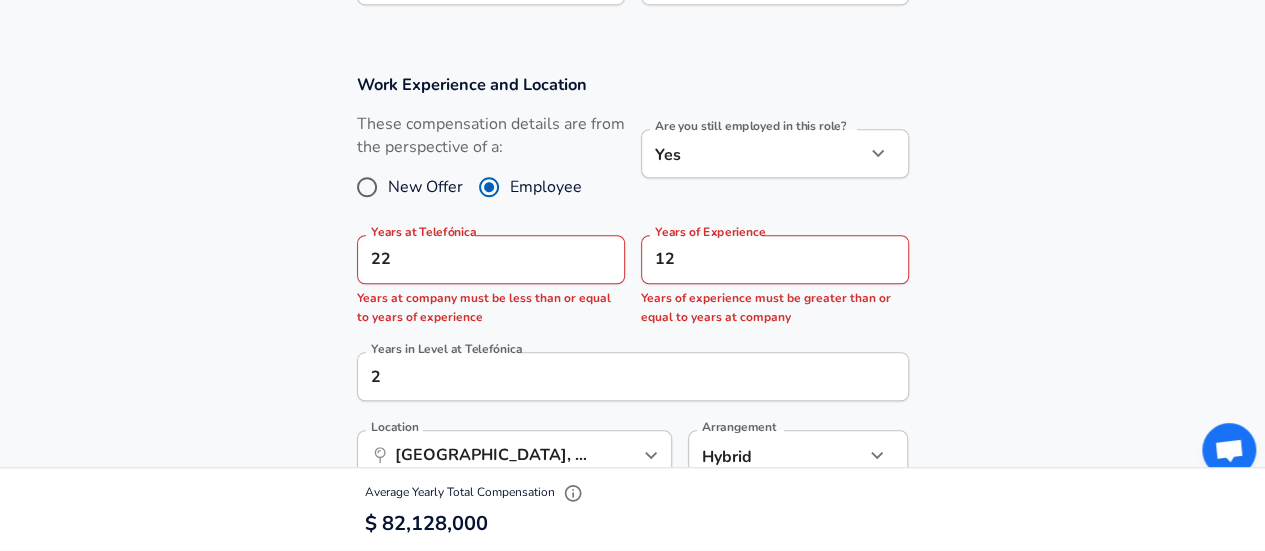 scroll, scrollTop: 800, scrollLeft: 0, axis: vertical 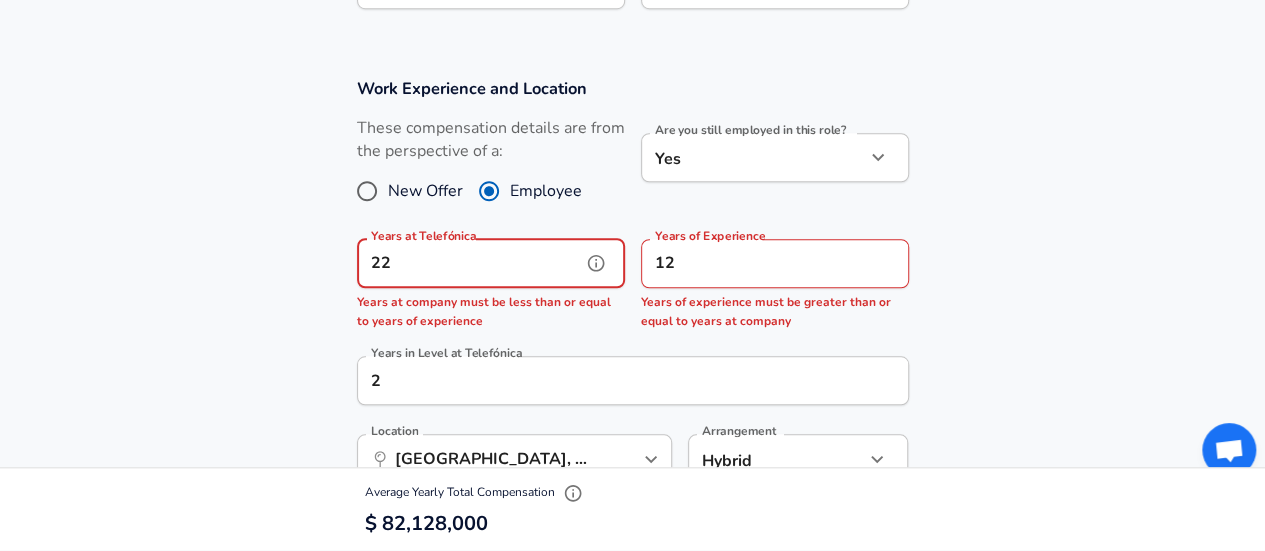 click on "22" at bounding box center [469, 263] 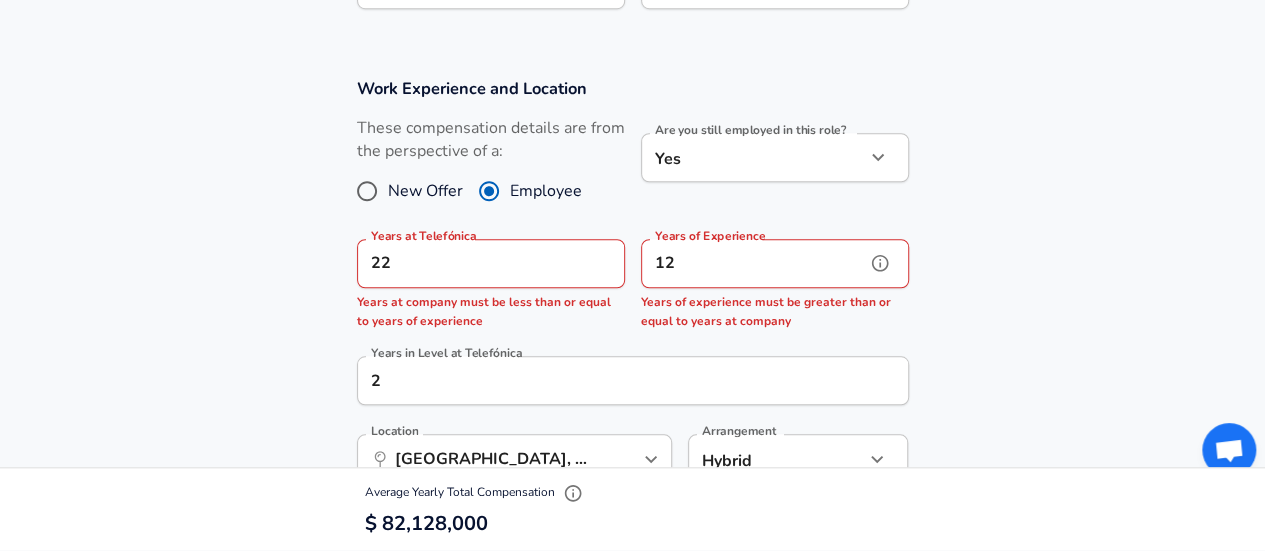 click on "12" at bounding box center (753, 263) 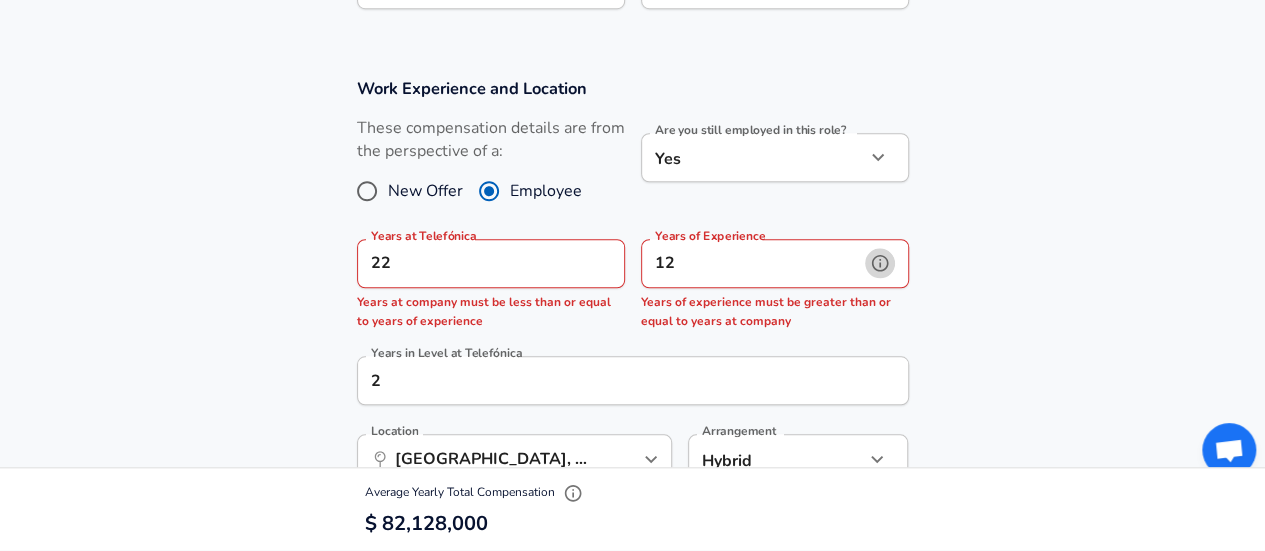 click 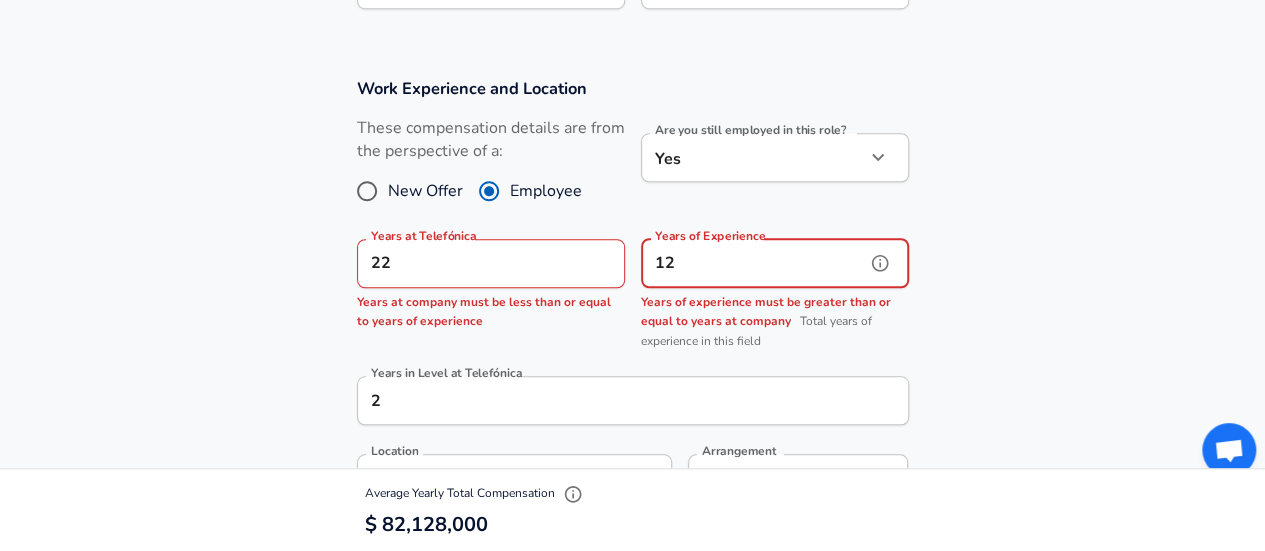click on "12" at bounding box center [753, 263] 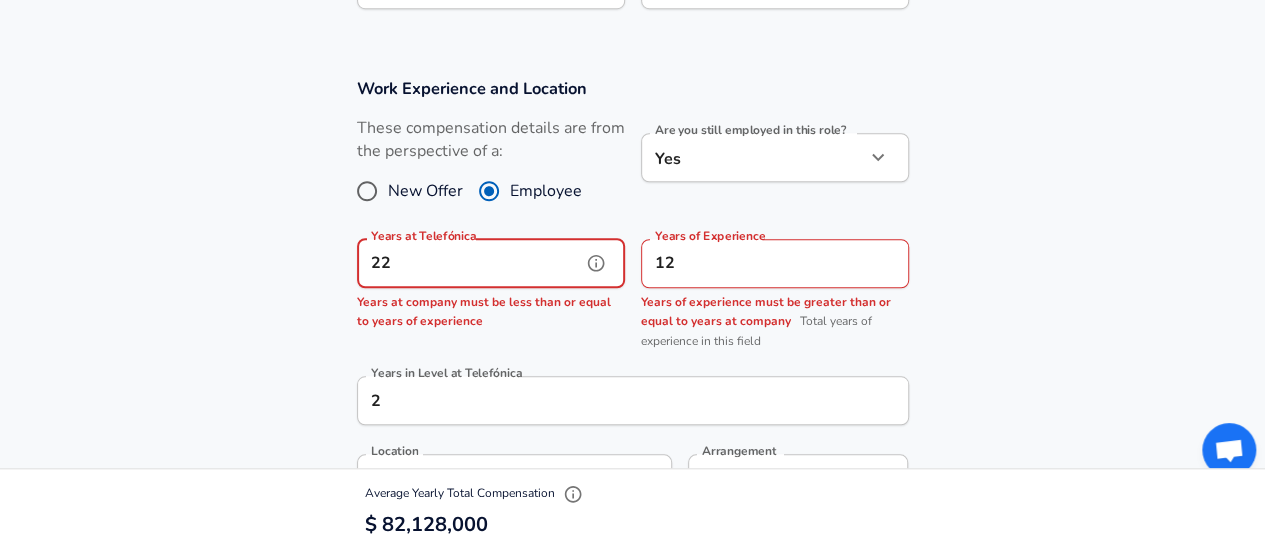 click on "22" at bounding box center [469, 263] 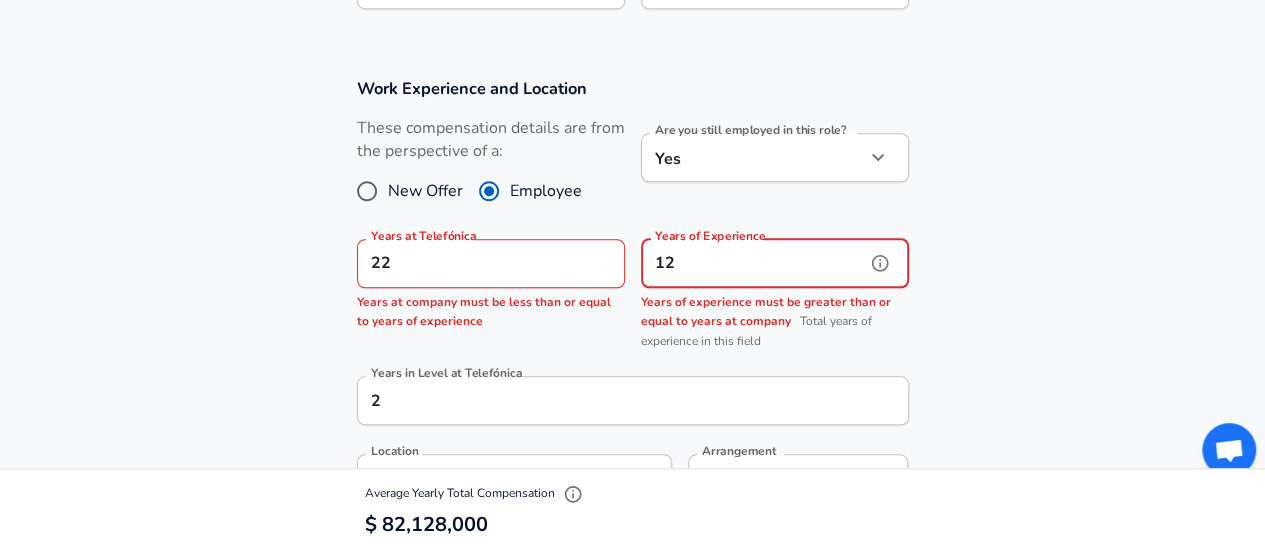 scroll, scrollTop: 0, scrollLeft: 0, axis: both 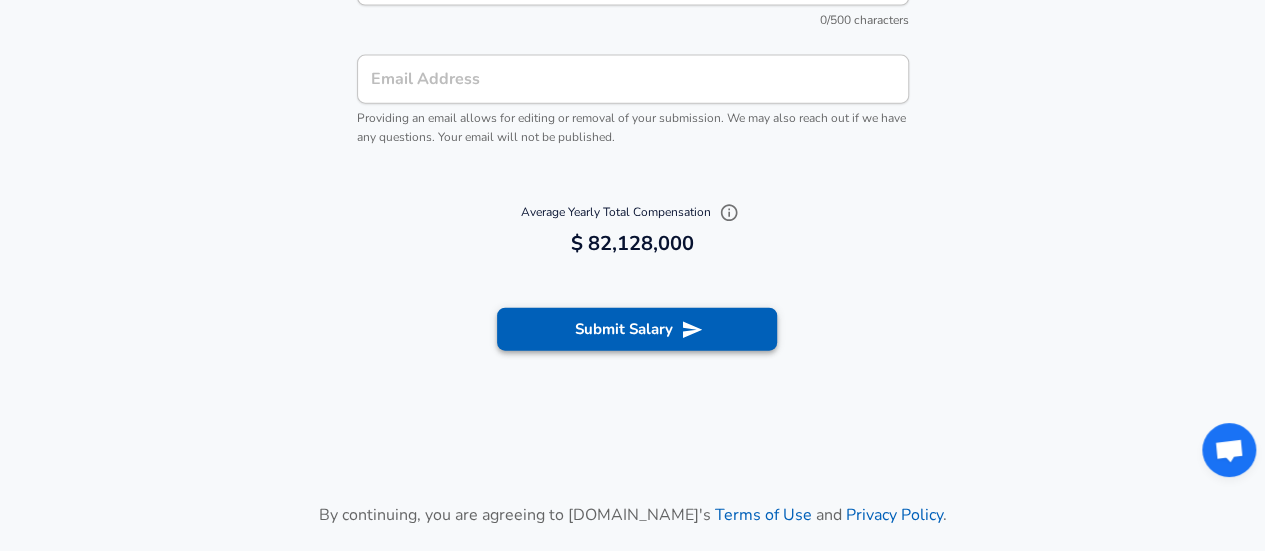 type on "25" 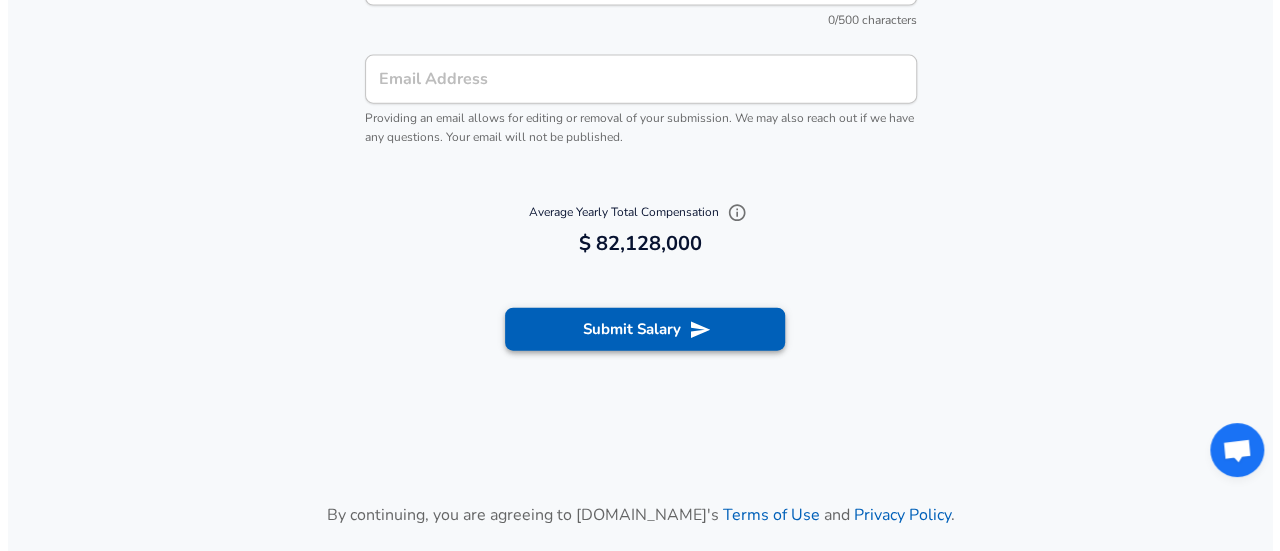 scroll, scrollTop: 0, scrollLeft: 0, axis: both 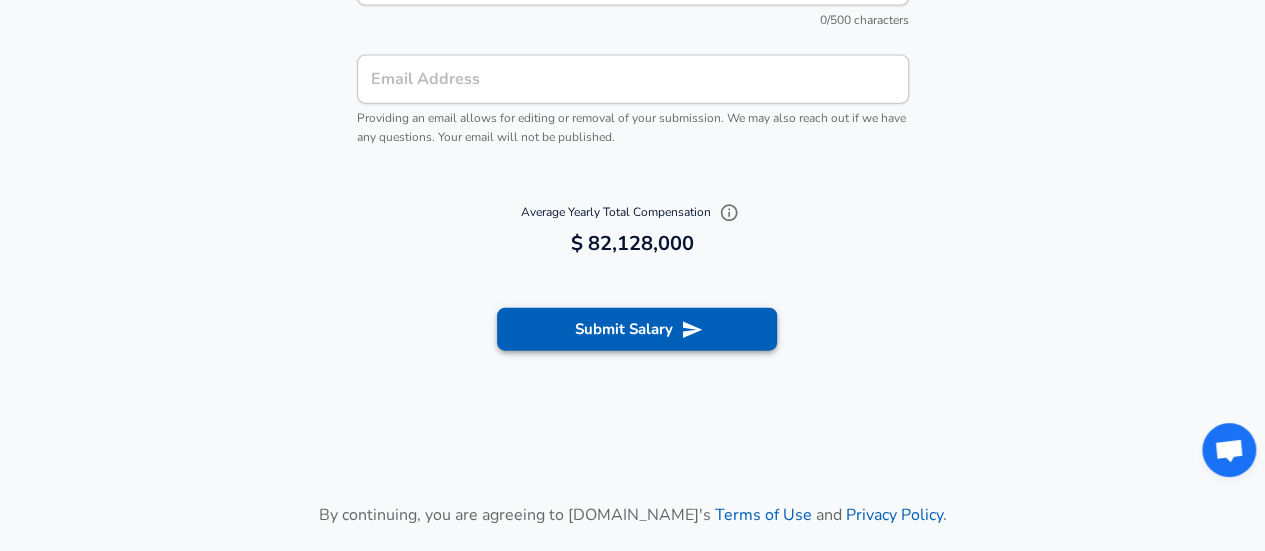 click on "Submit Salary" at bounding box center [637, 329] 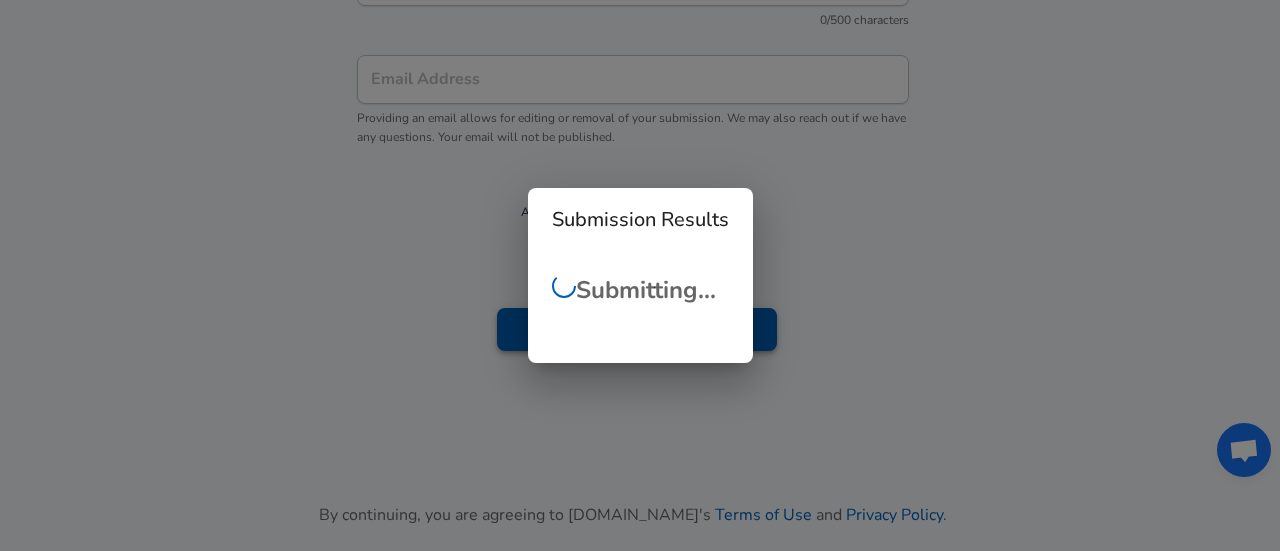 checkbox on "false" 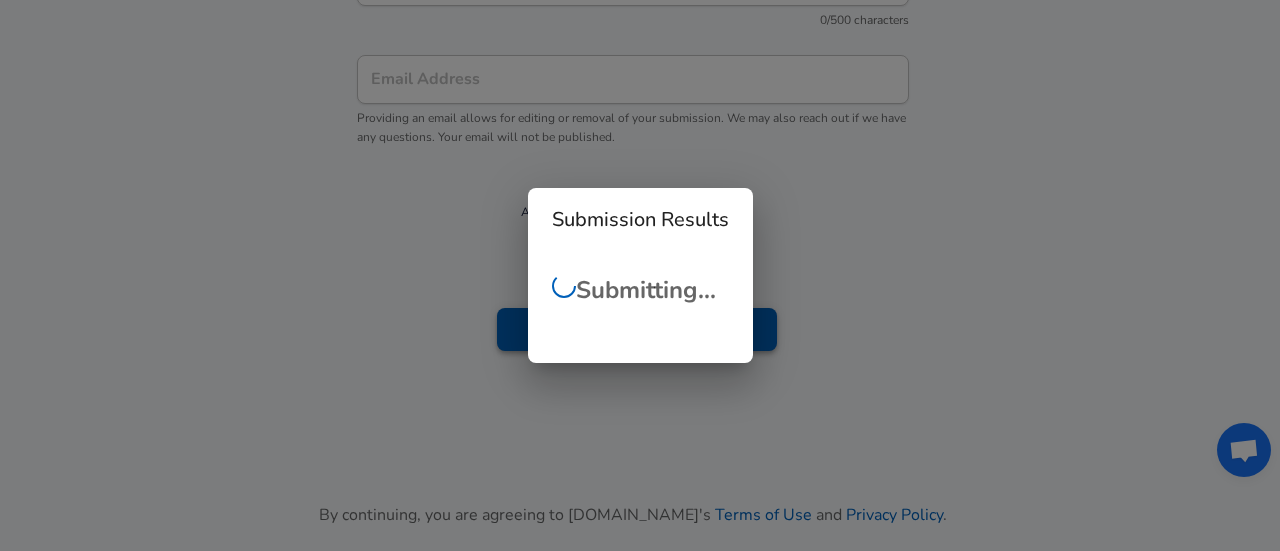 scroll, scrollTop: 690, scrollLeft: 0, axis: vertical 